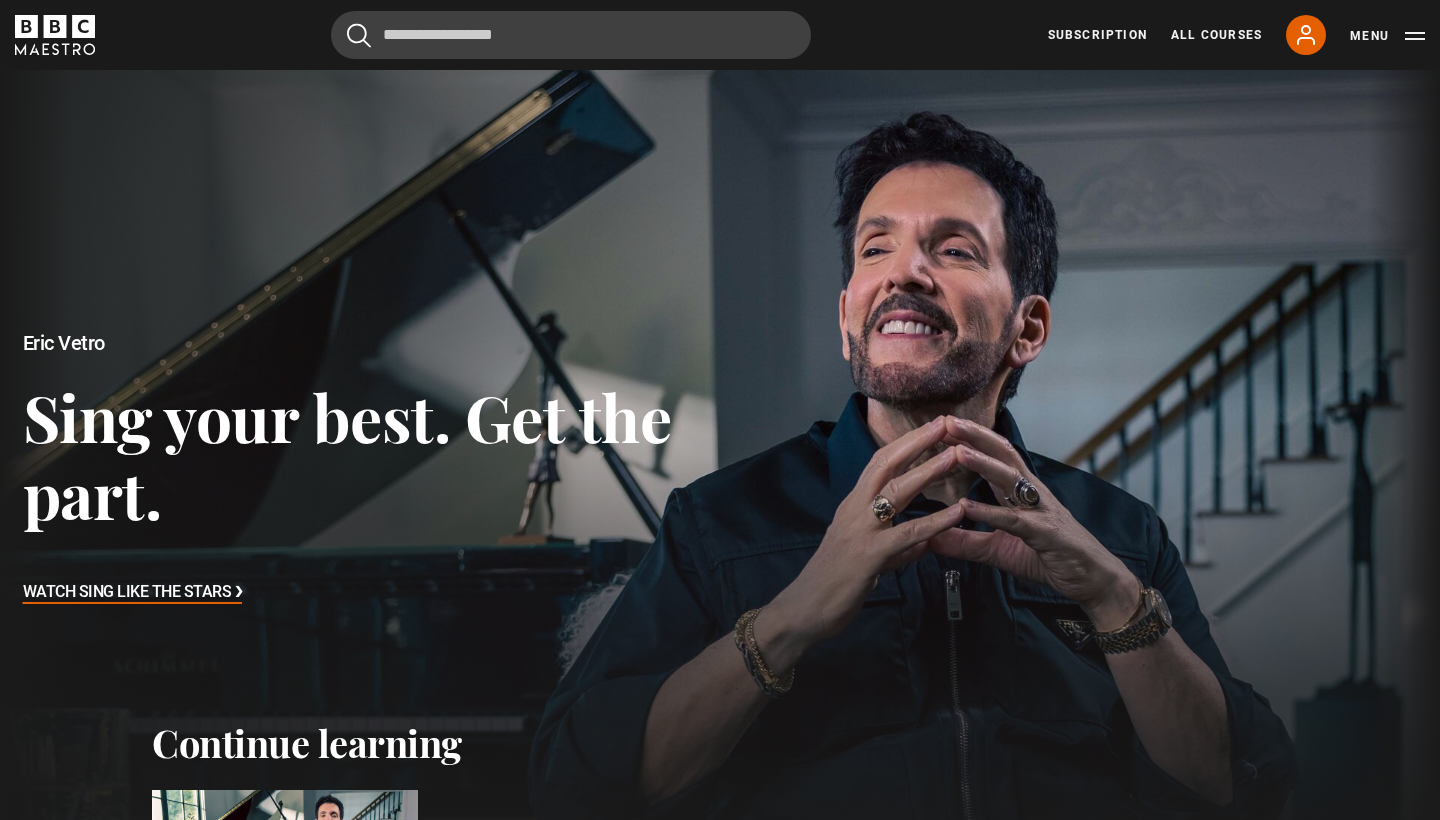 scroll, scrollTop: 0, scrollLeft: 0, axis: both 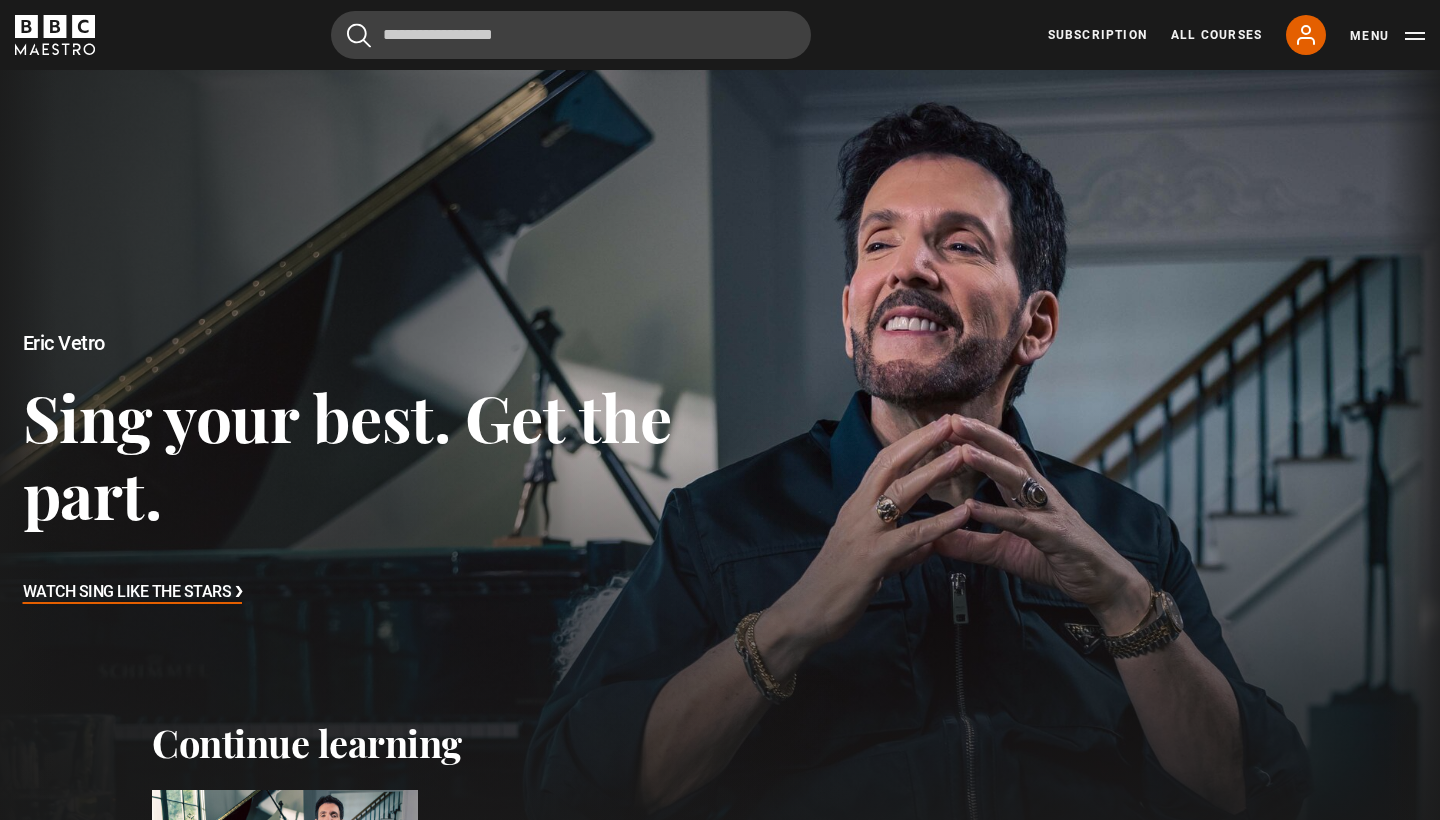 click on "Sing your best. Get the part." at bounding box center [372, 455] 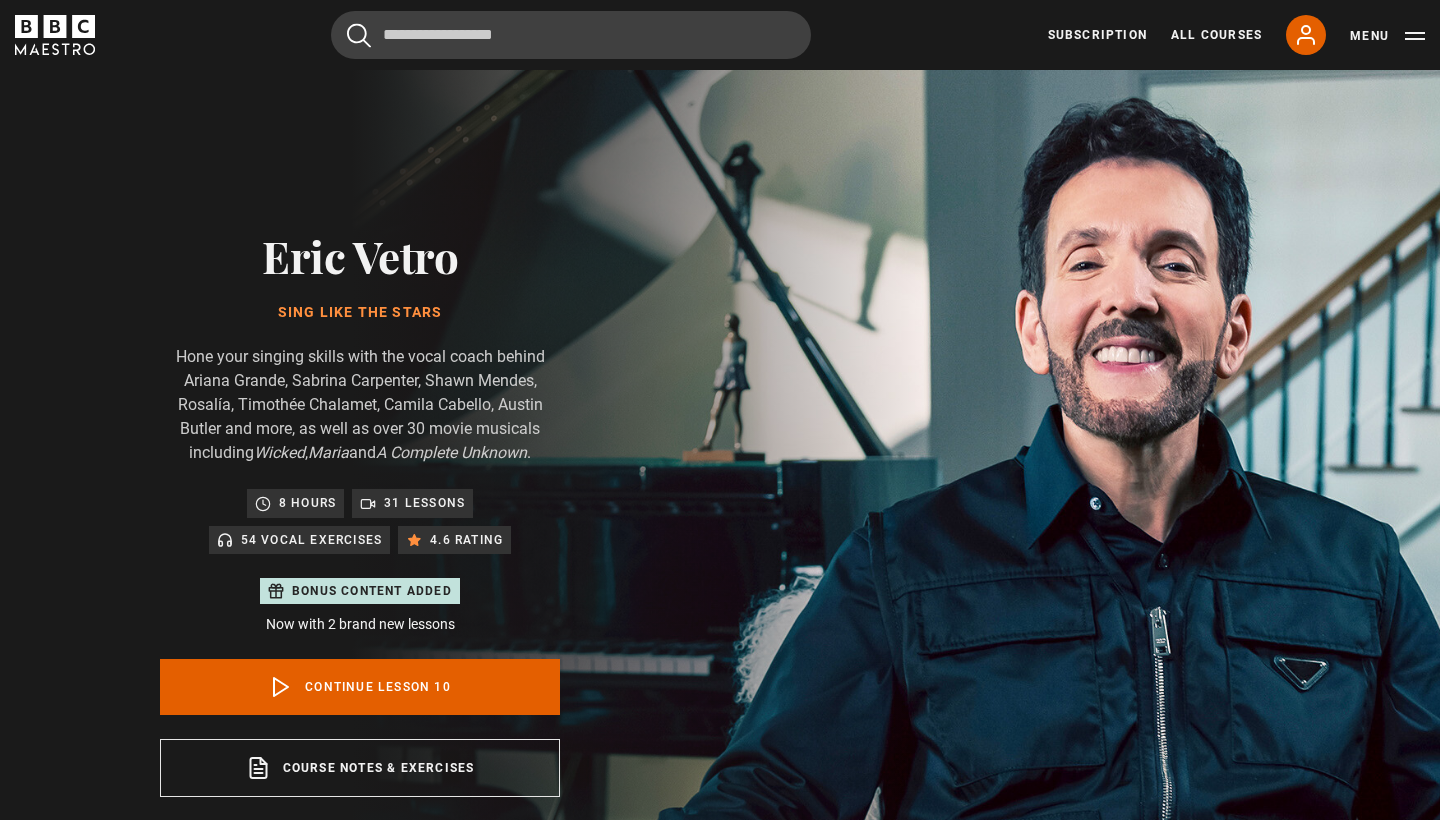 scroll, scrollTop: 955, scrollLeft: 0, axis: vertical 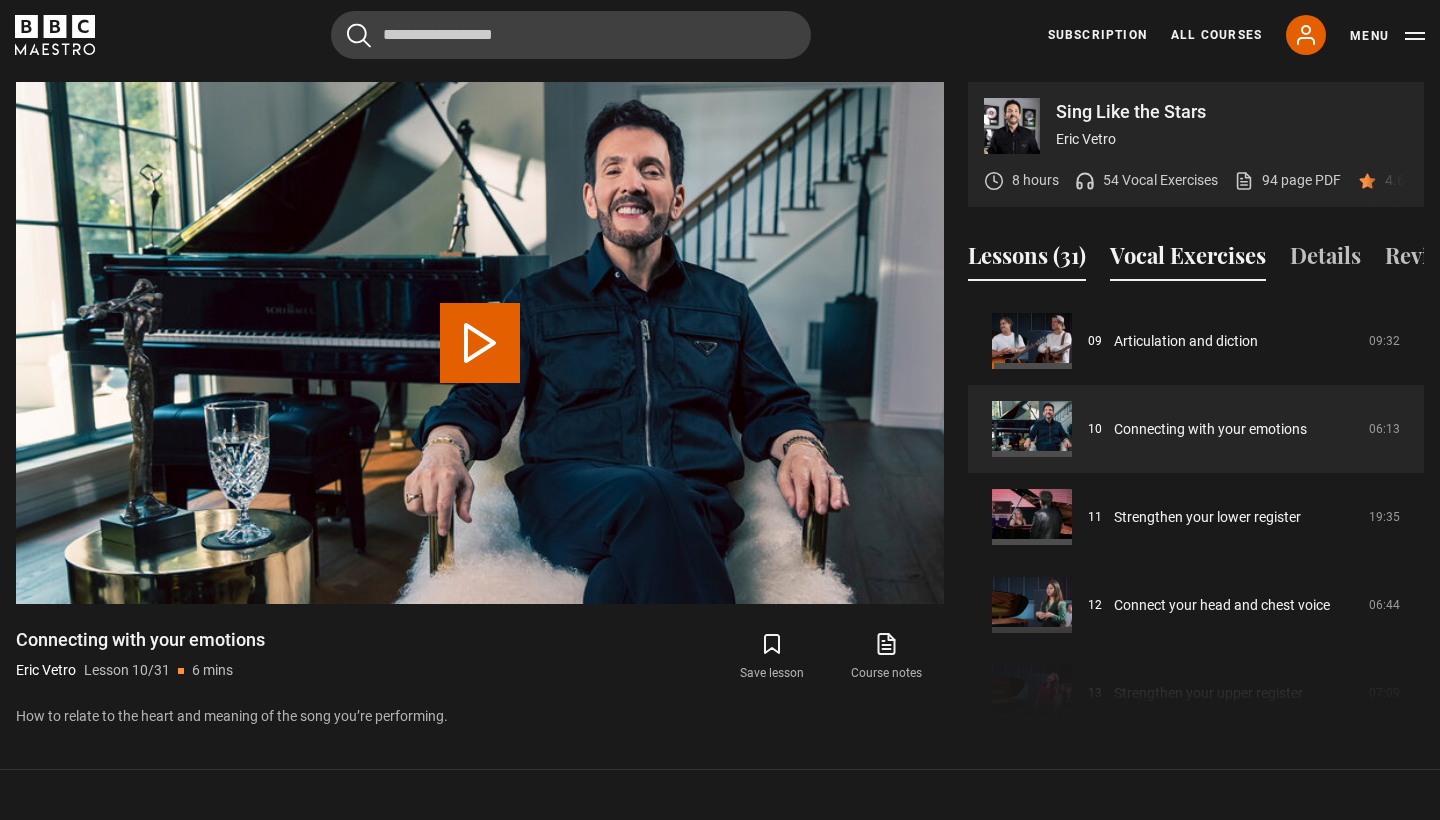 click on "Vocal Exercises" at bounding box center [1188, 260] 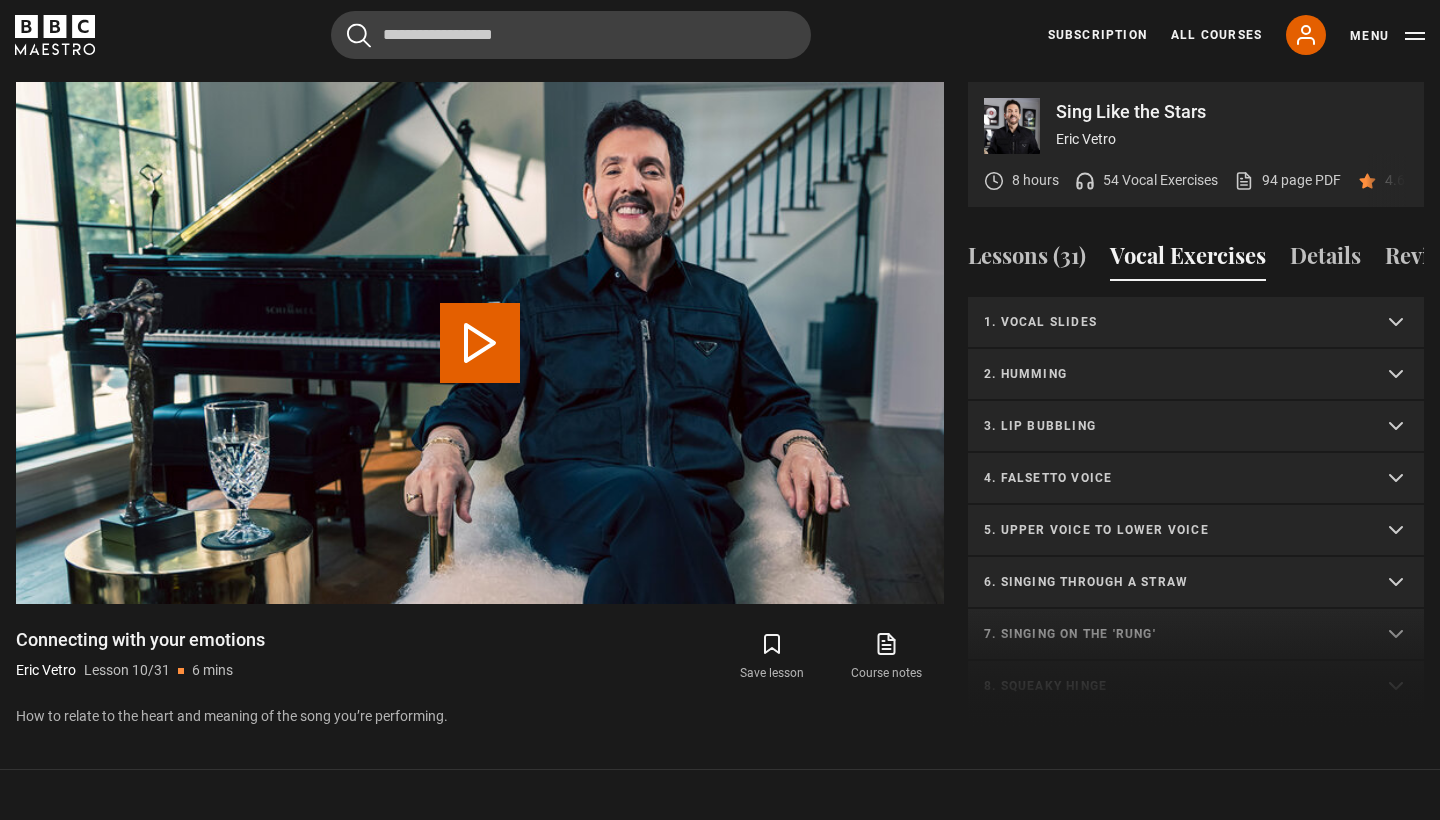 scroll, scrollTop: 0, scrollLeft: 0, axis: both 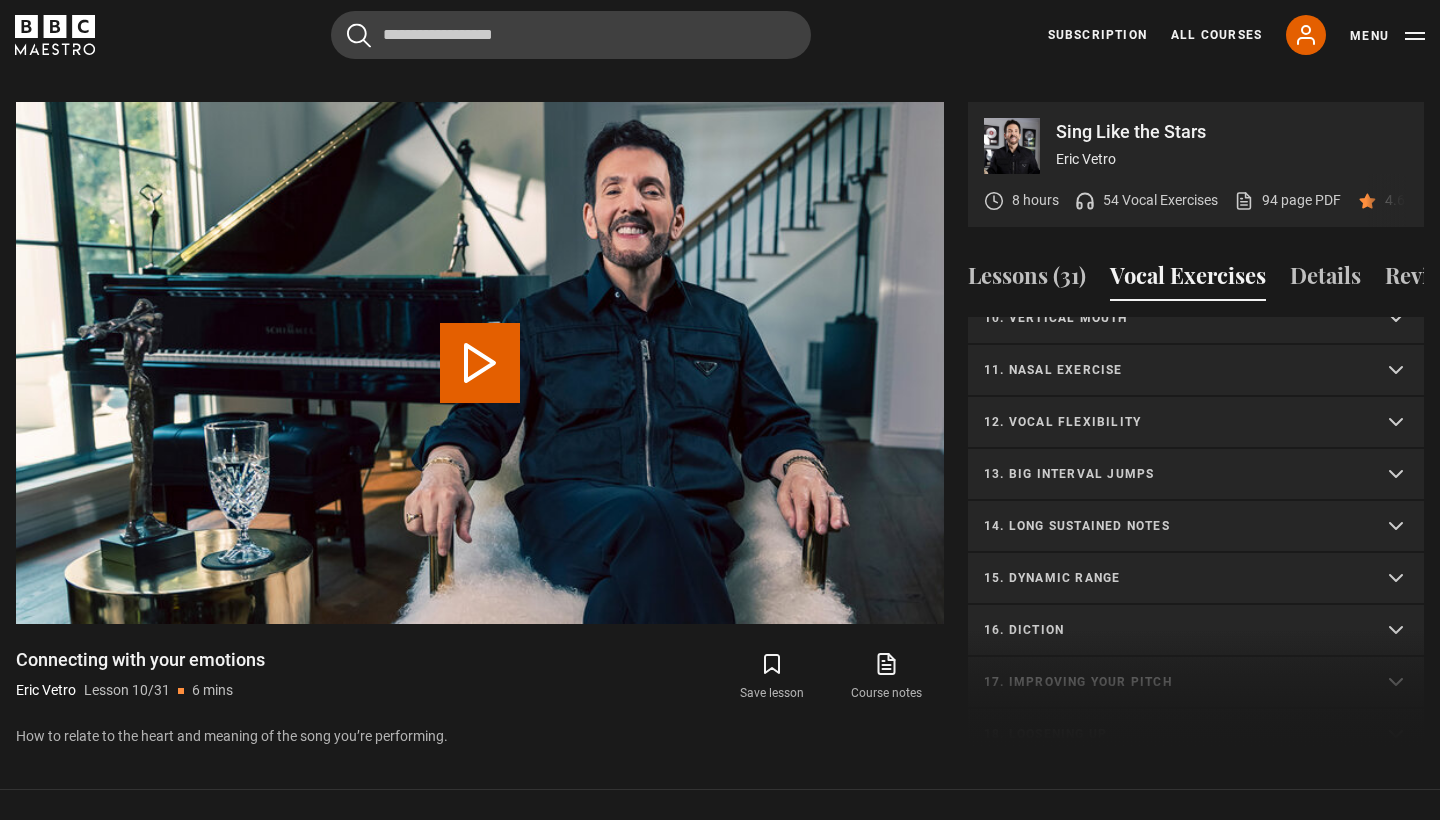 click on "15. Dynamic range" at bounding box center (1196, 579) 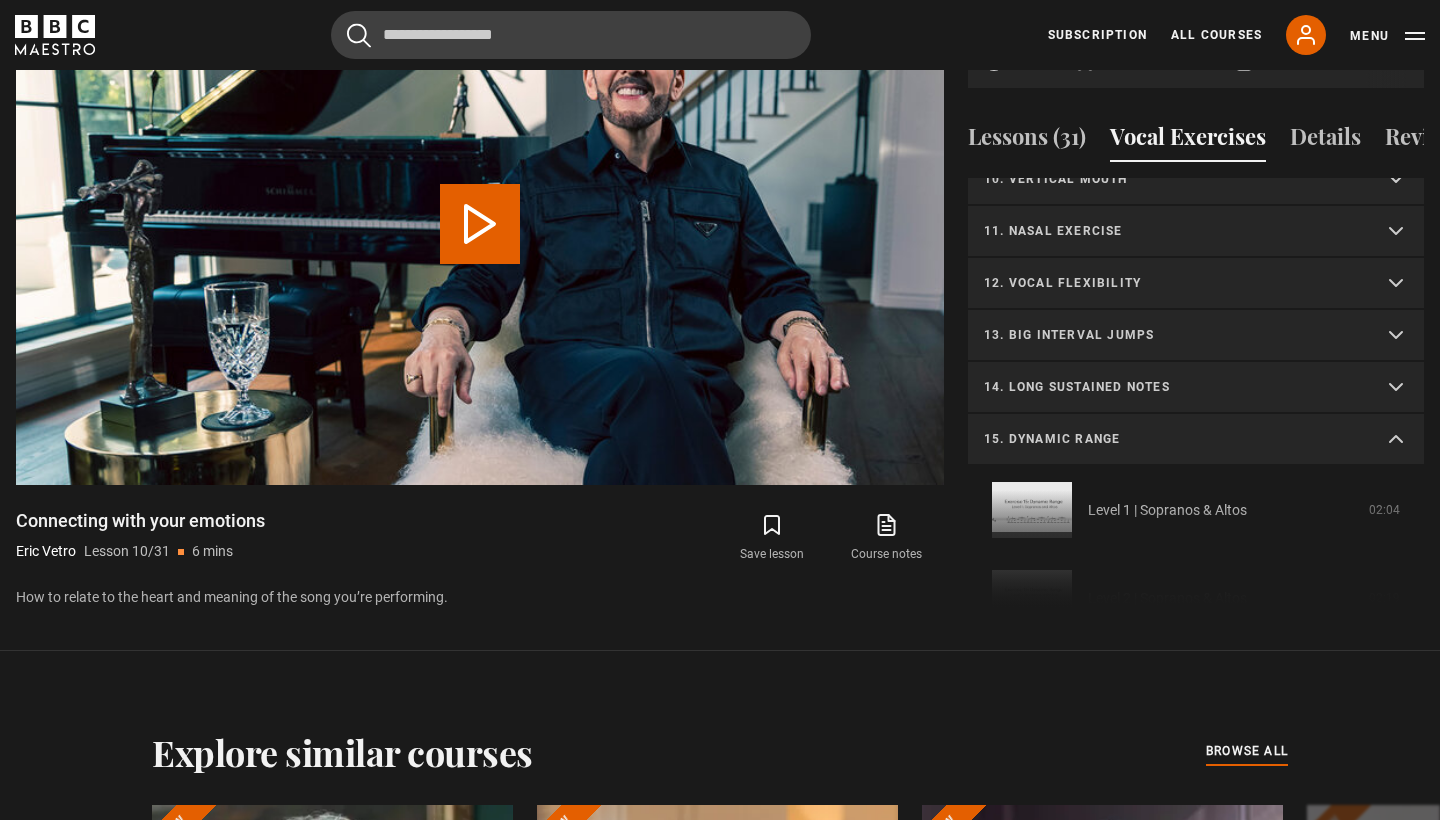scroll, scrollTop: 919, scrollLeft: 0, axis: vertical 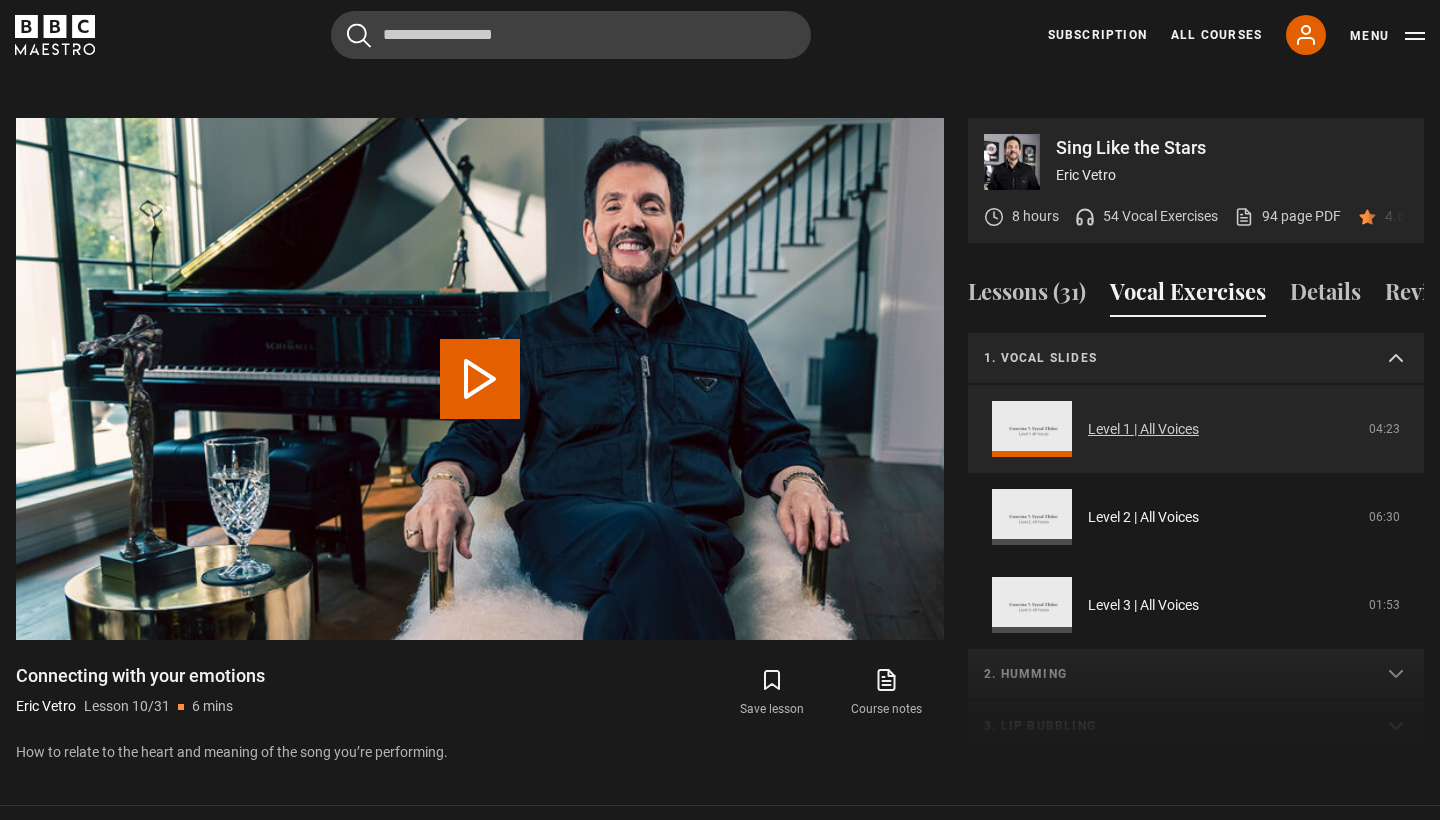 click on "Level 1 | All Voices" at bounding box center [1143, 429] 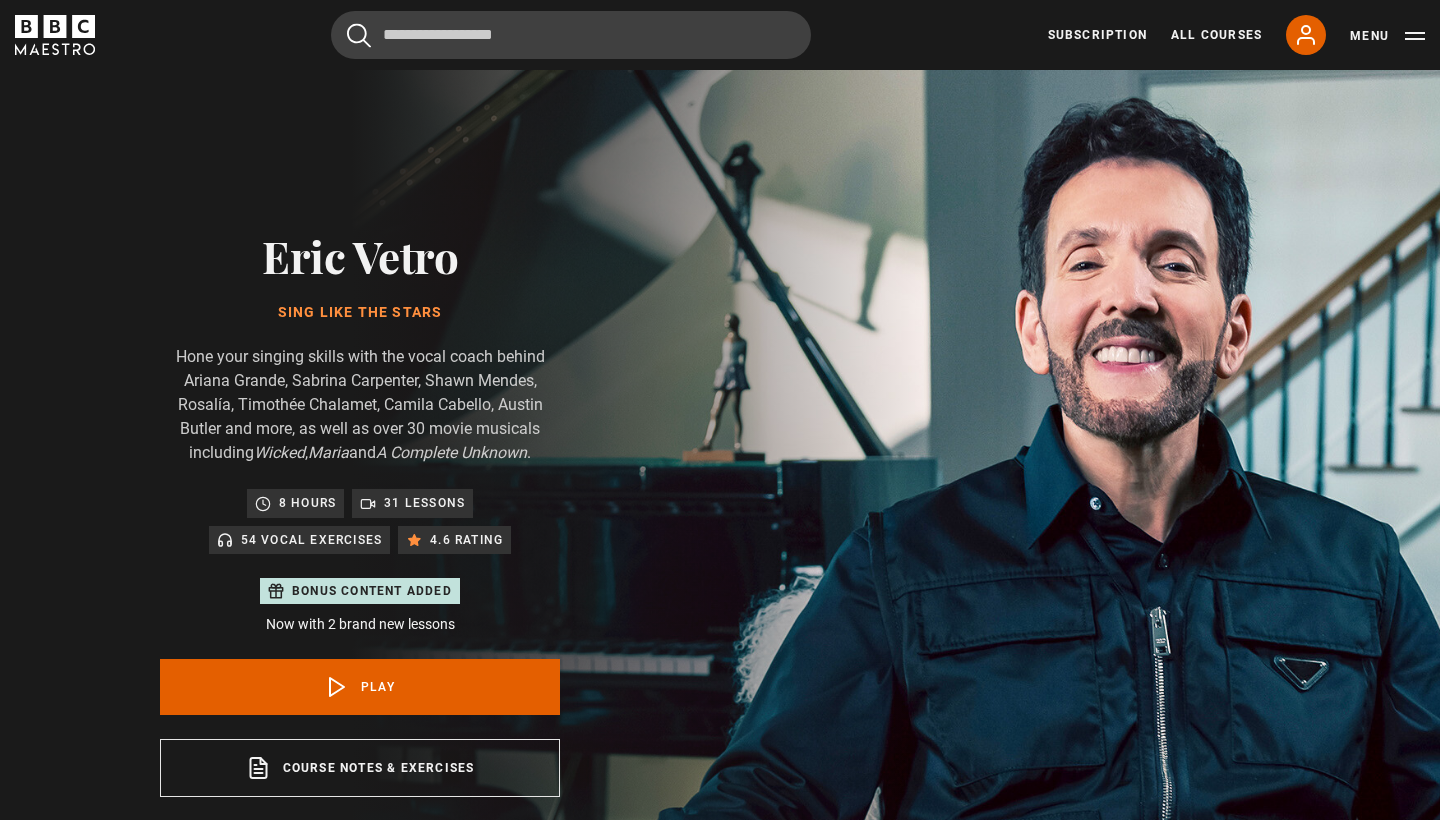 scroll, scrollTop: 955, scrollLeft: 0, axis: vertical 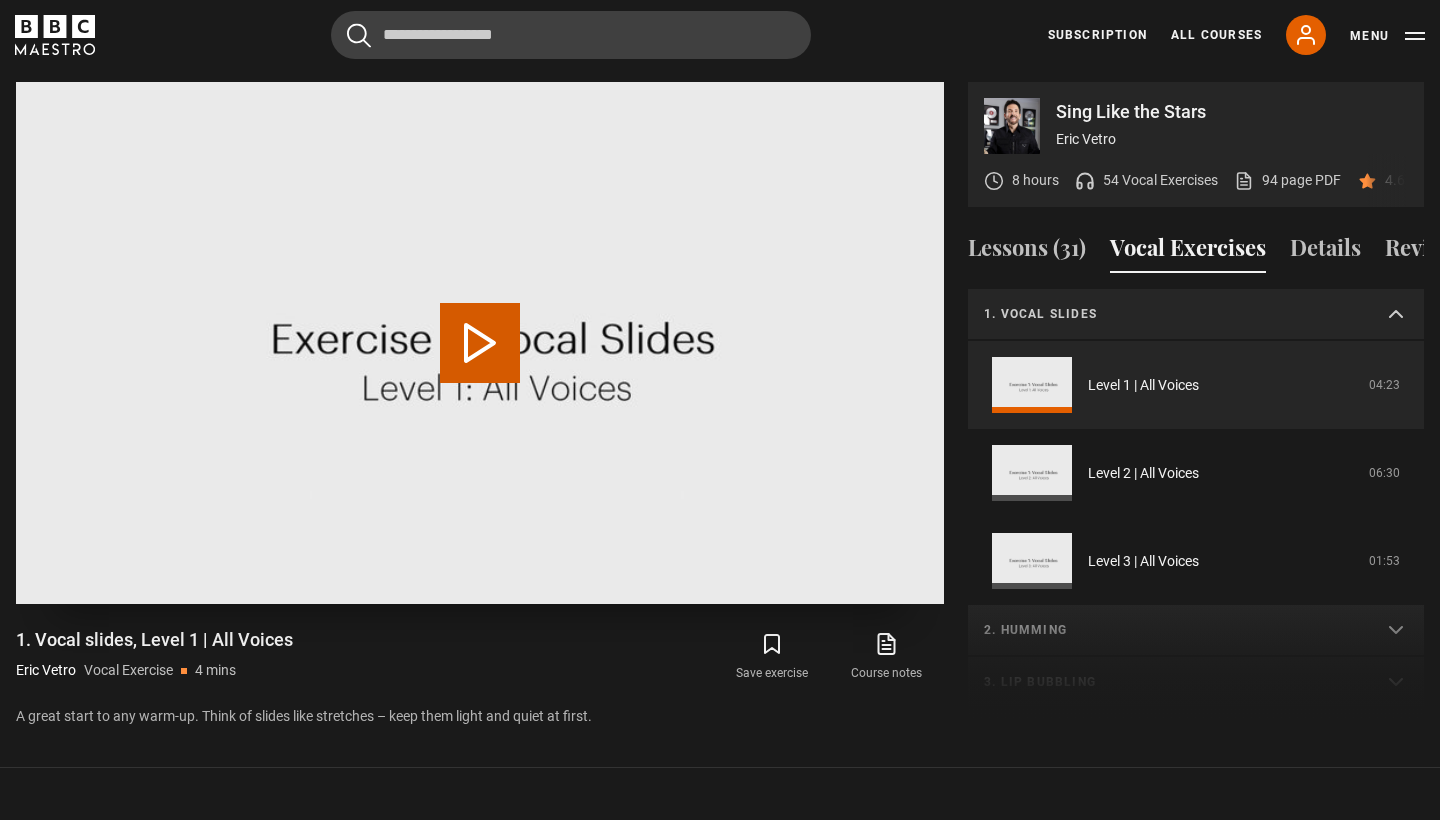 click on "Play Video" at bounding box center [480, 343] 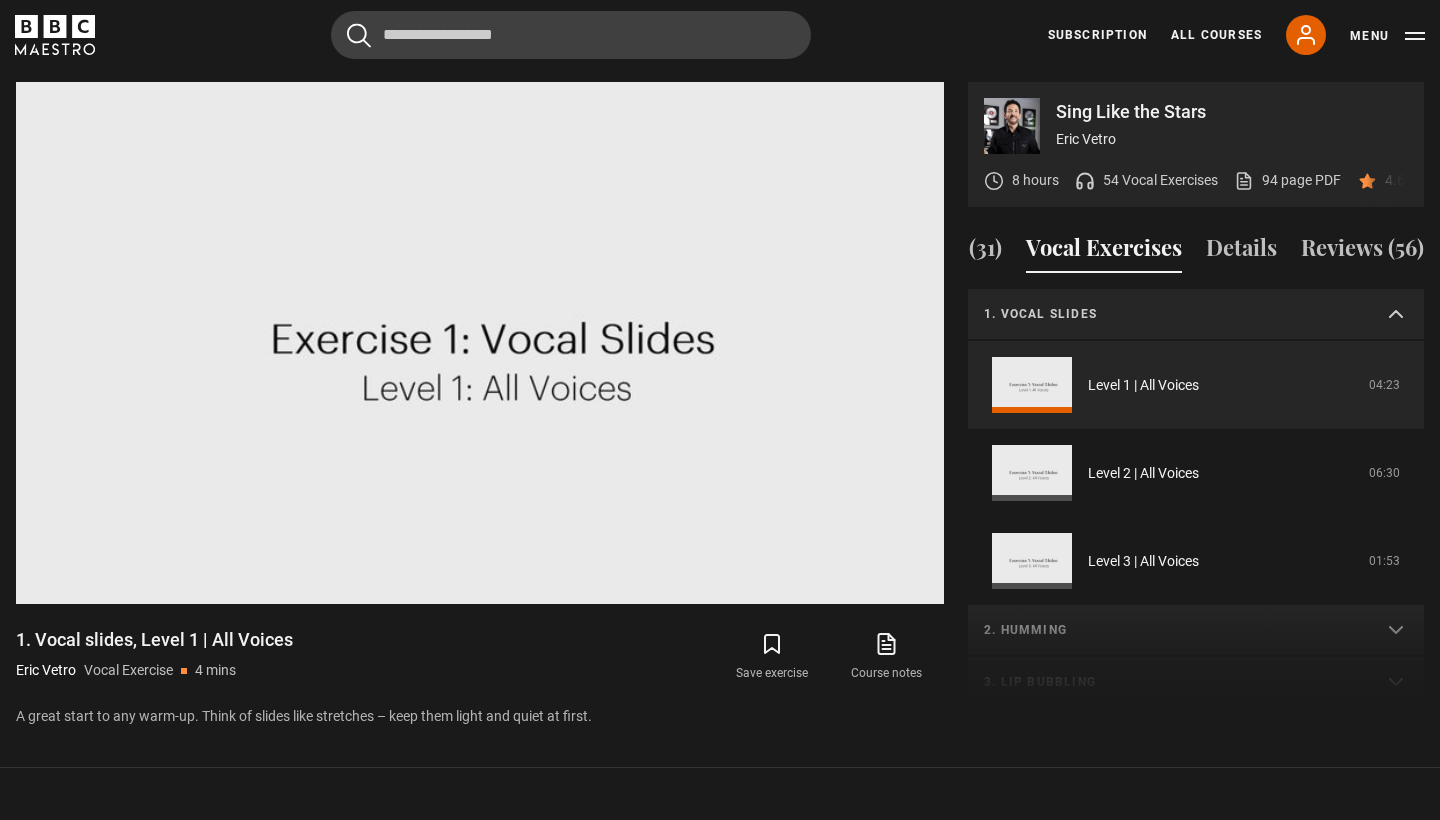 scroll, scrollTop: 0, scrollLeft: 85, axis: horizontal 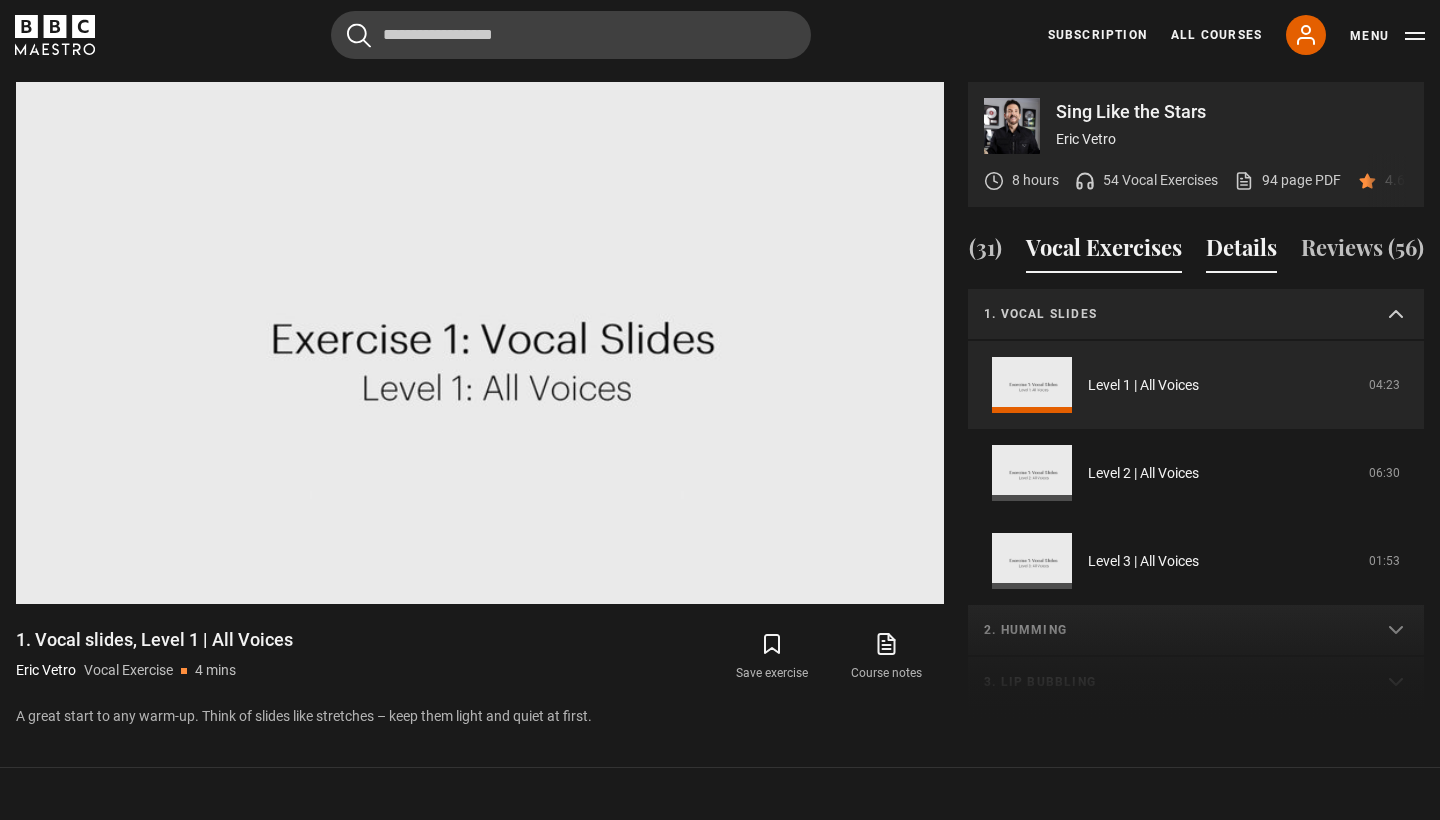 click on "Details" at bounding box center (1241, 252) 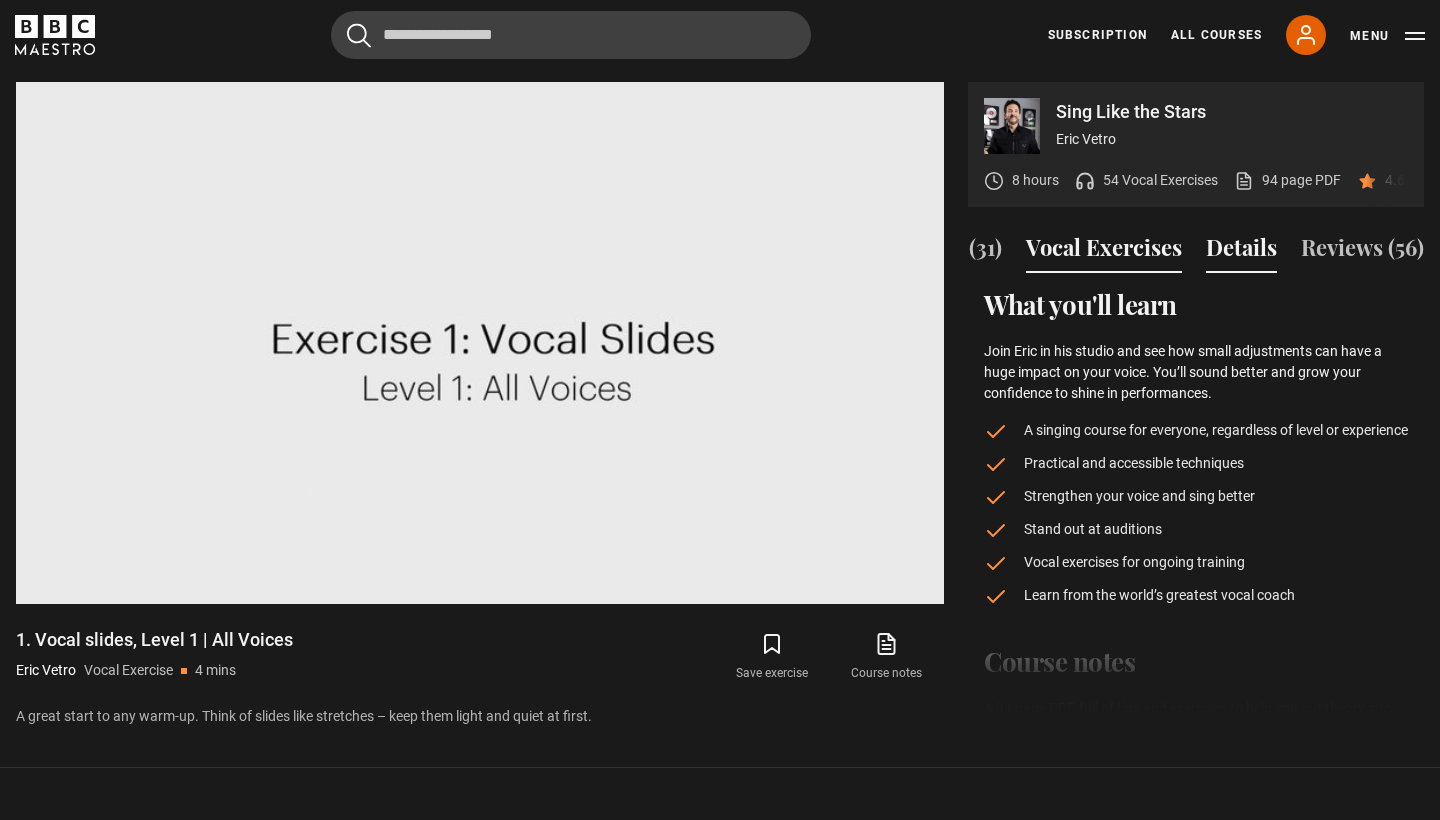 click on "Vocal Exercises" at bounding box center [1104, 252] 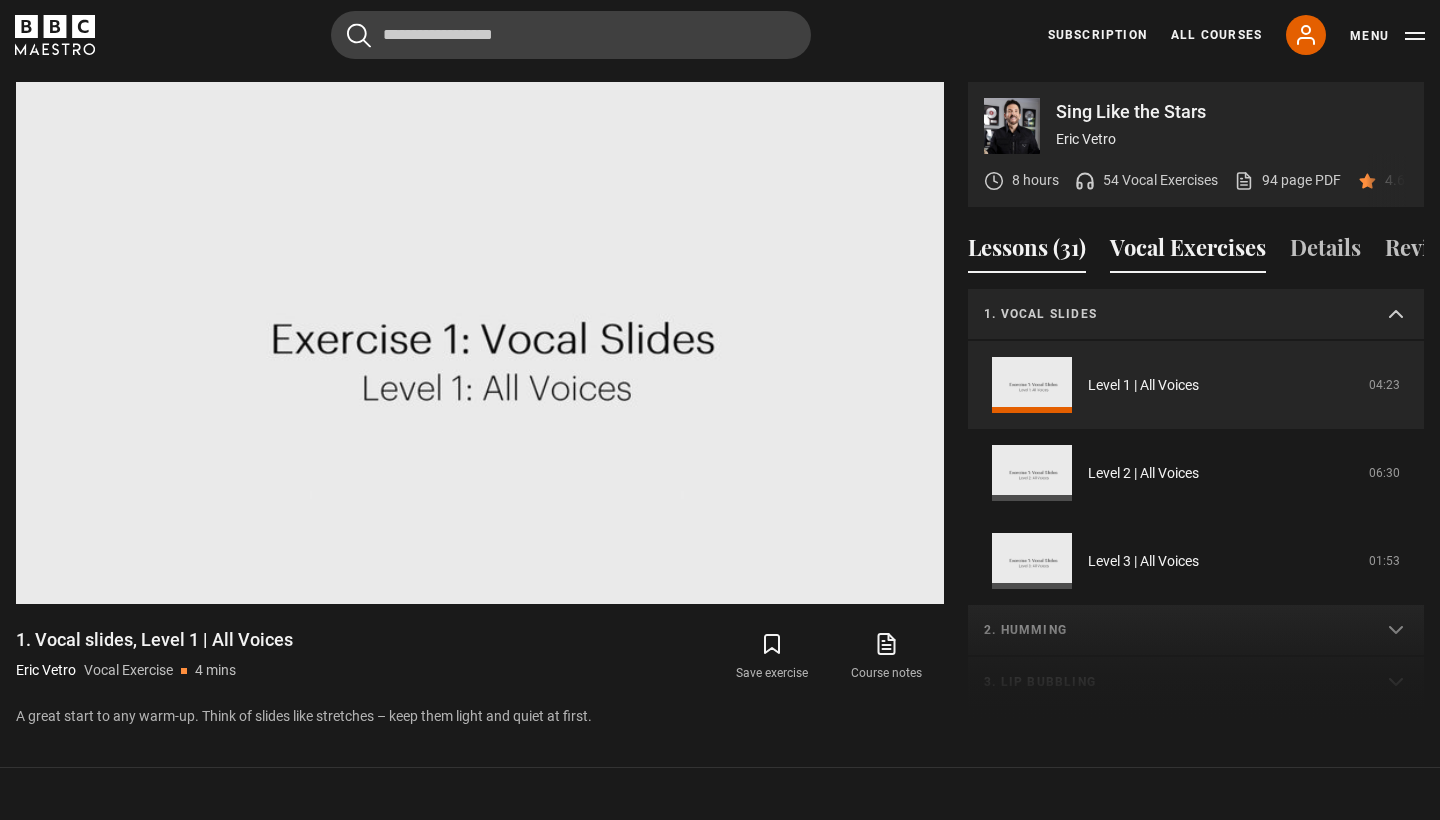 scroll, scrollTop: 0, scrollLeft: 0, axis: both 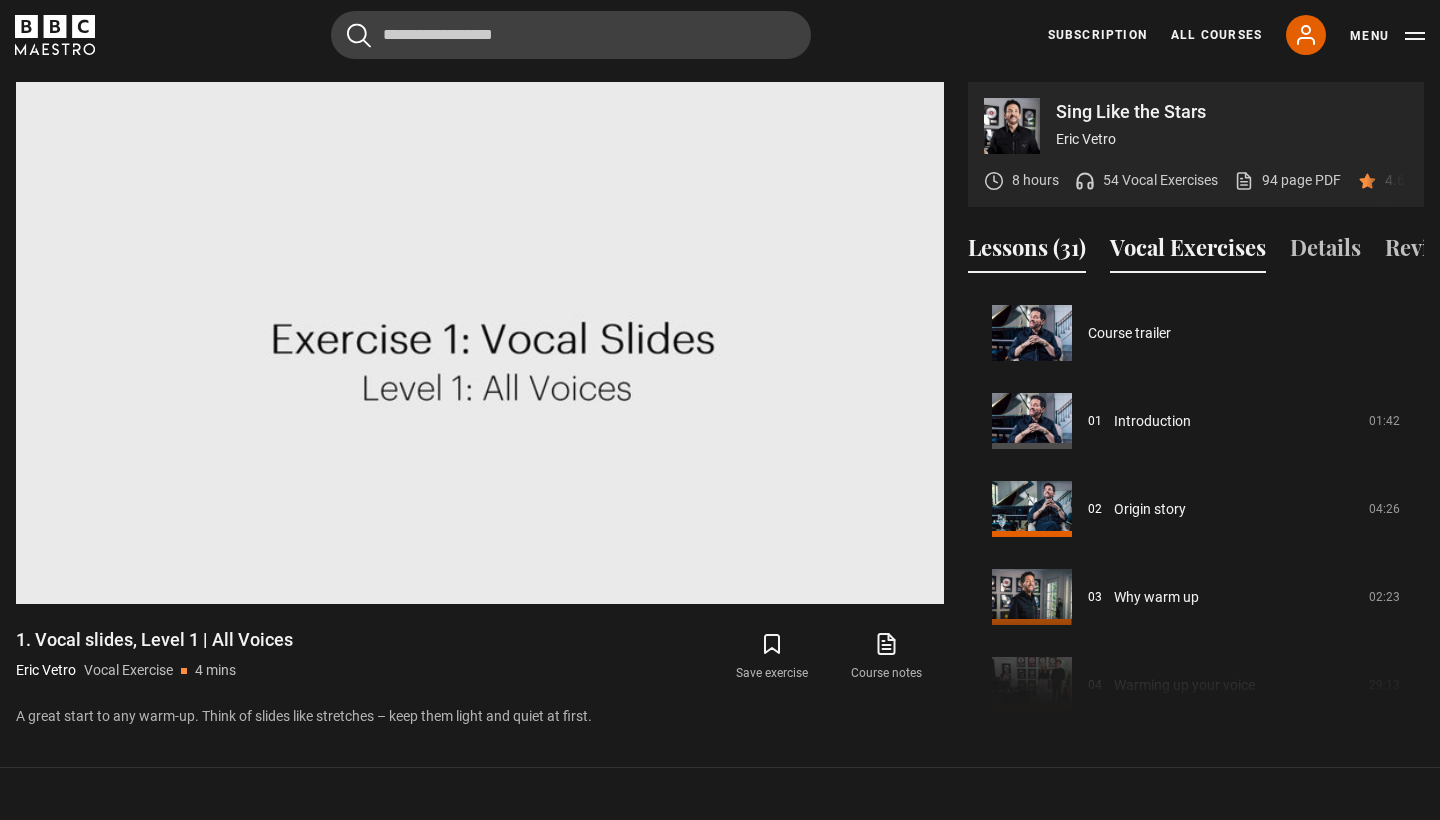 click on "Vocal Exercises" at bounding box center [1188, 252] 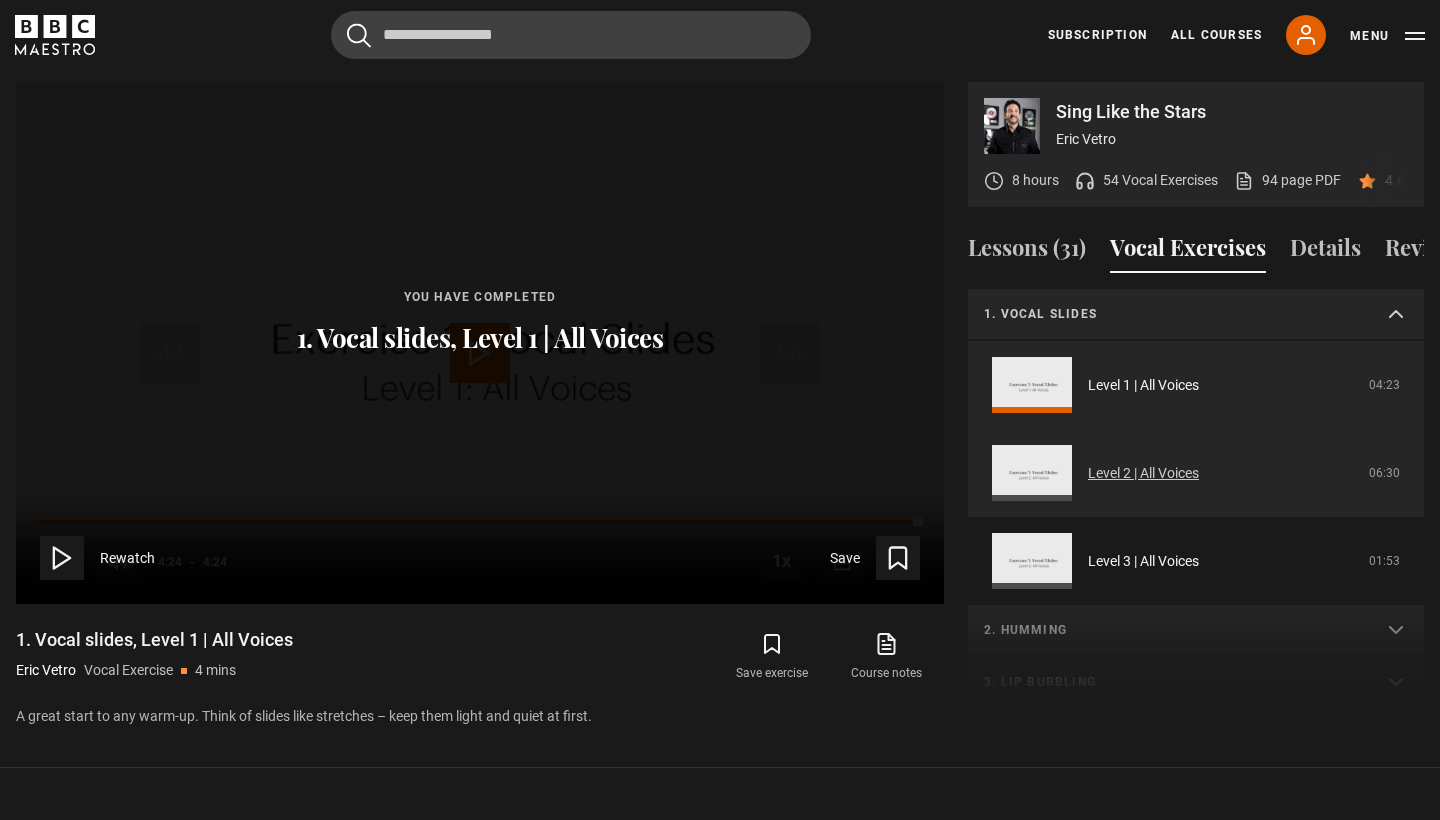 click on "Level 2 | All Voices" at bounding box center (1143, 473) 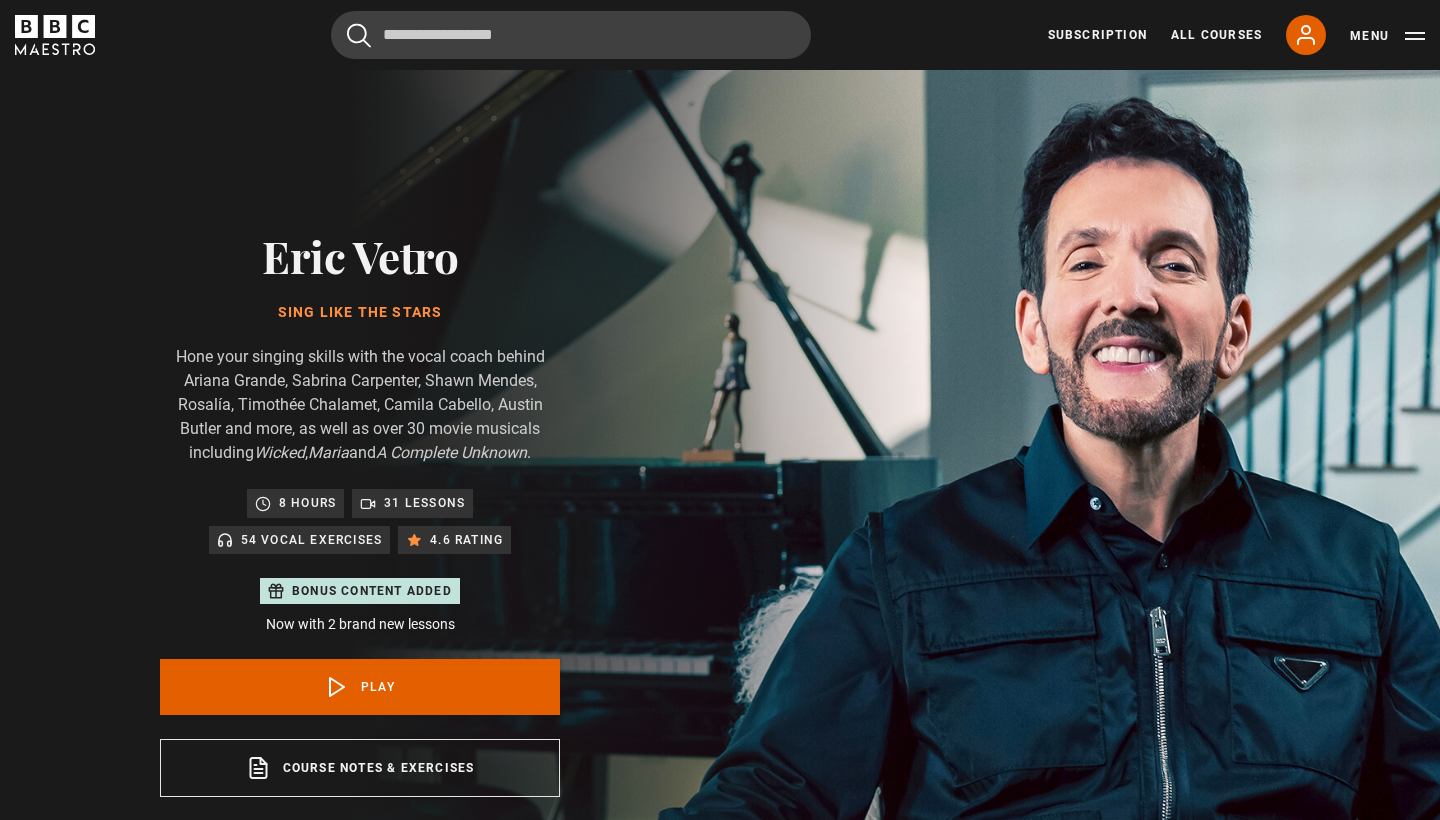 scroll, scrollTop: 955, scrollLeft: 0, axis: vertical 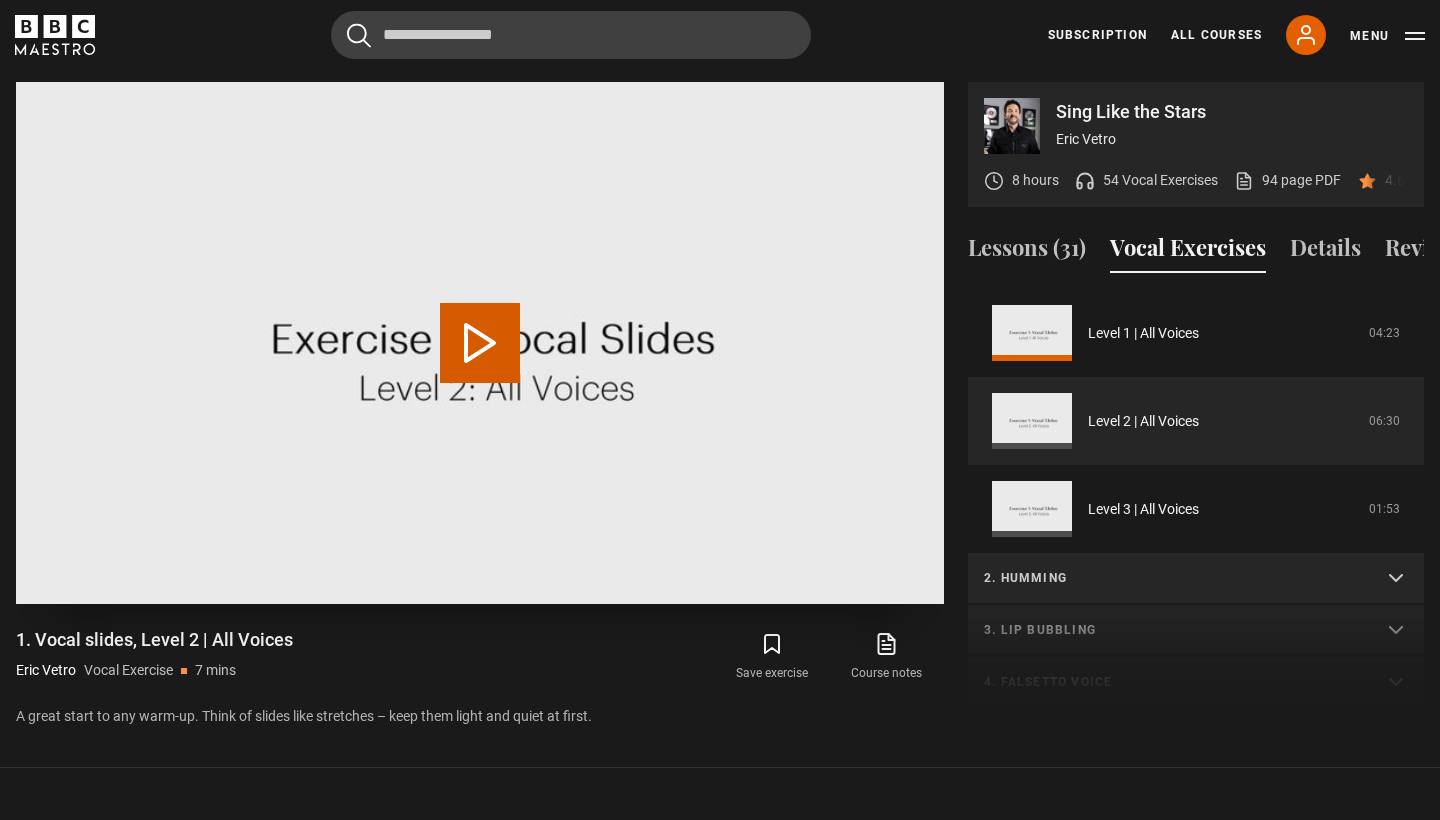 click on "Play Video" at bounding box center (480, 343) 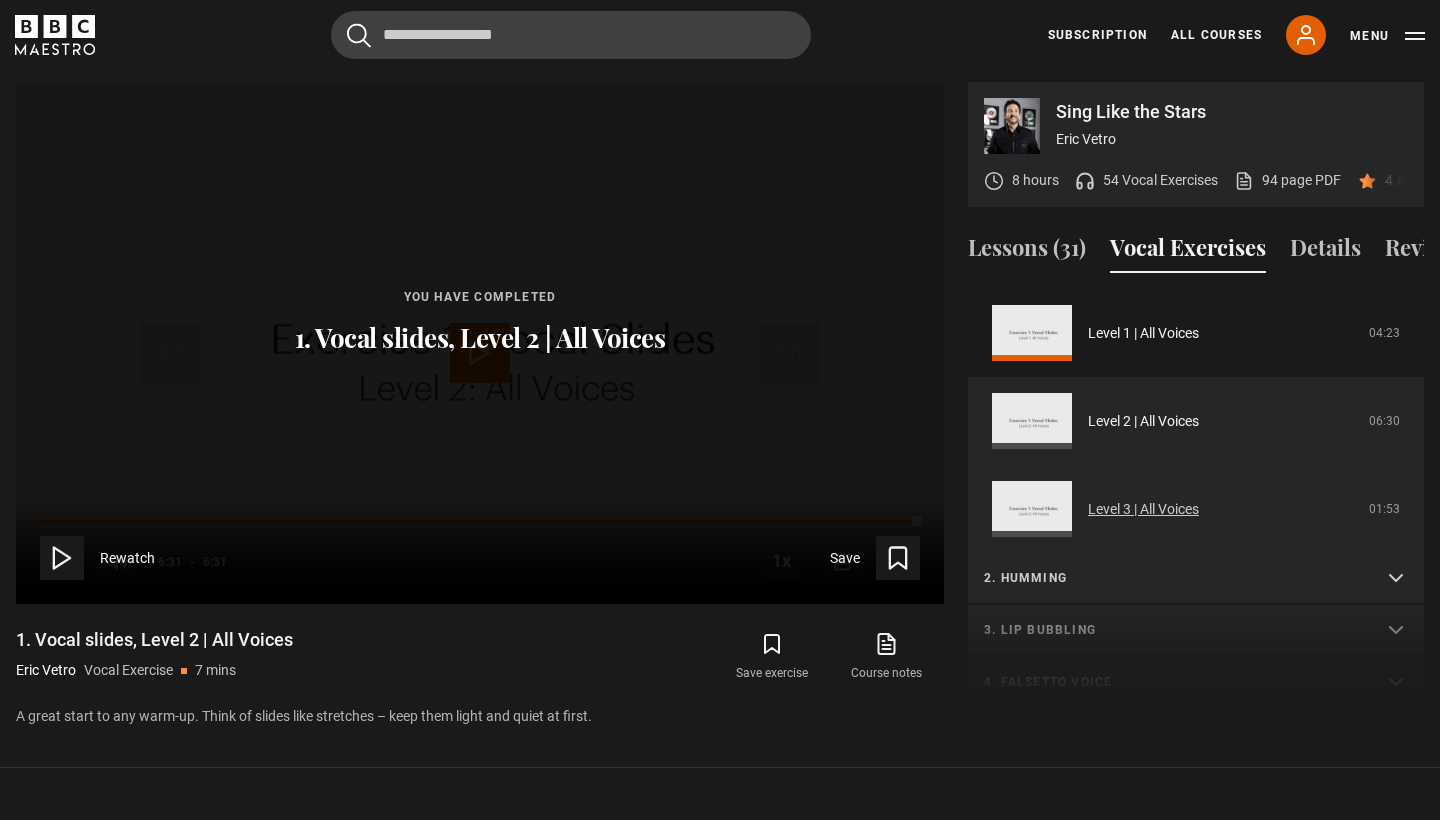 click on "Level 3 | All Voices" at bounding box center (1143, 509) 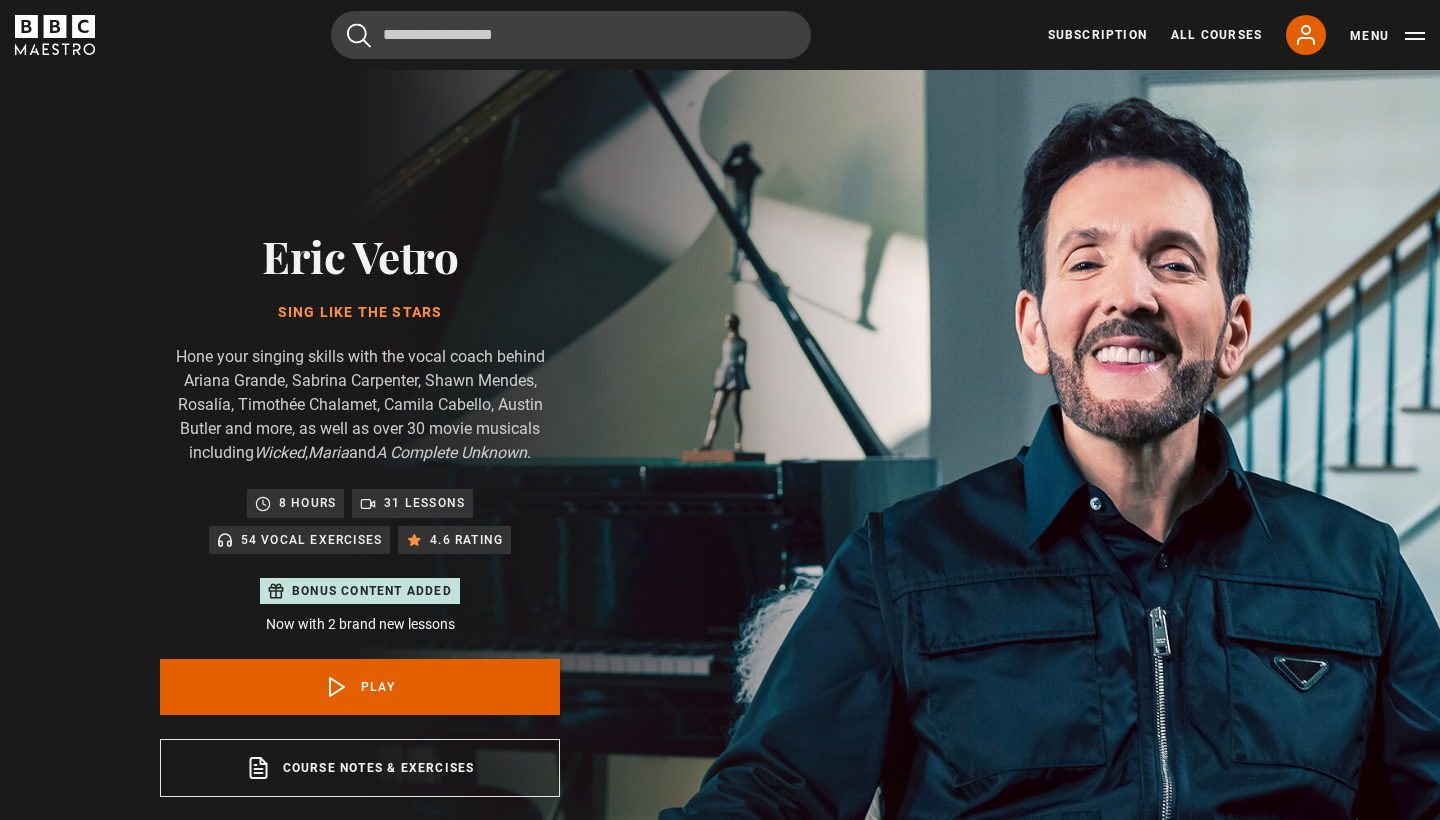 scroll, scrollTop: 955, scrollLeft: 0, axis: vertical 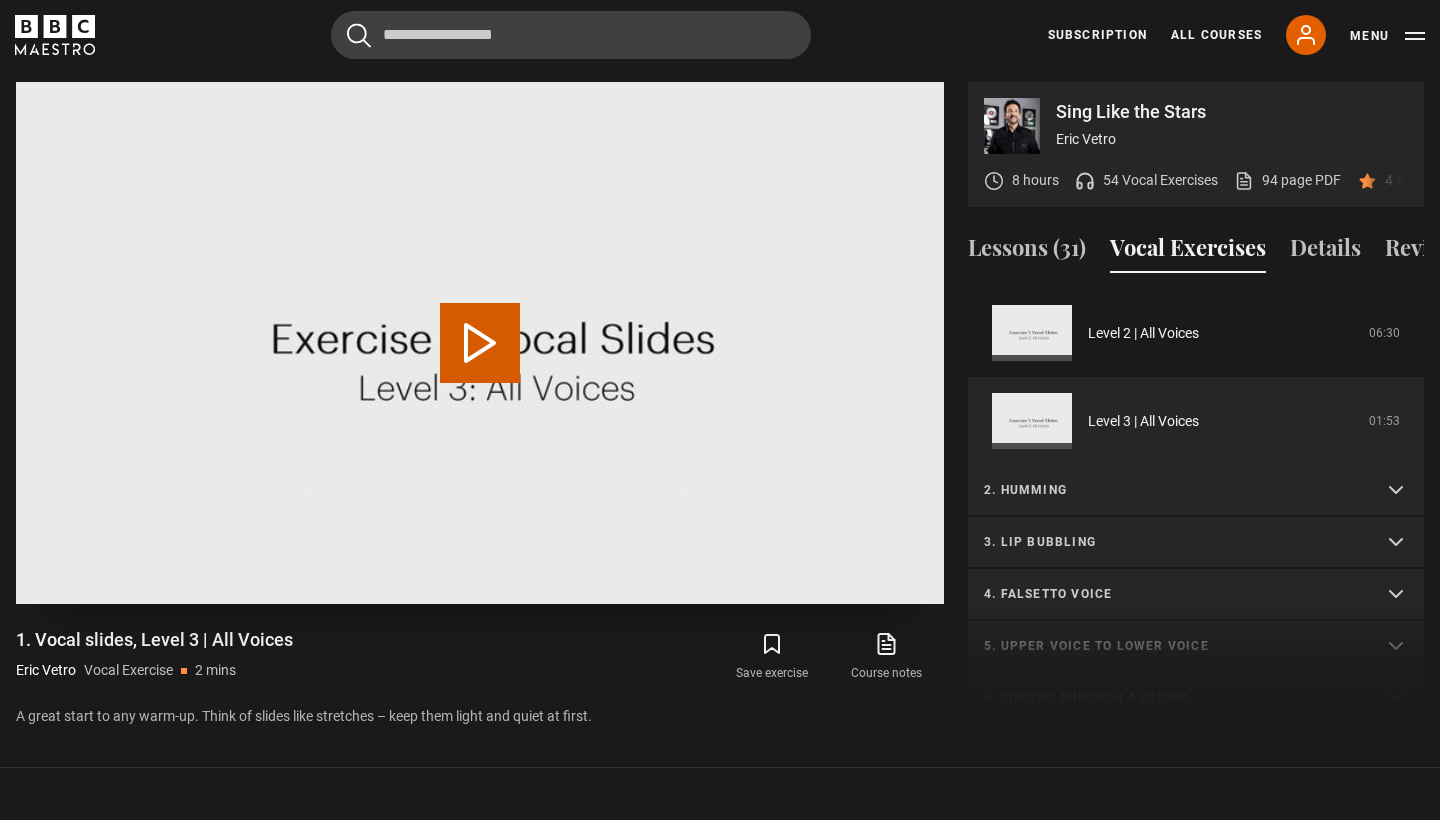 click on "Play Video" at bounding box center (480, 343) 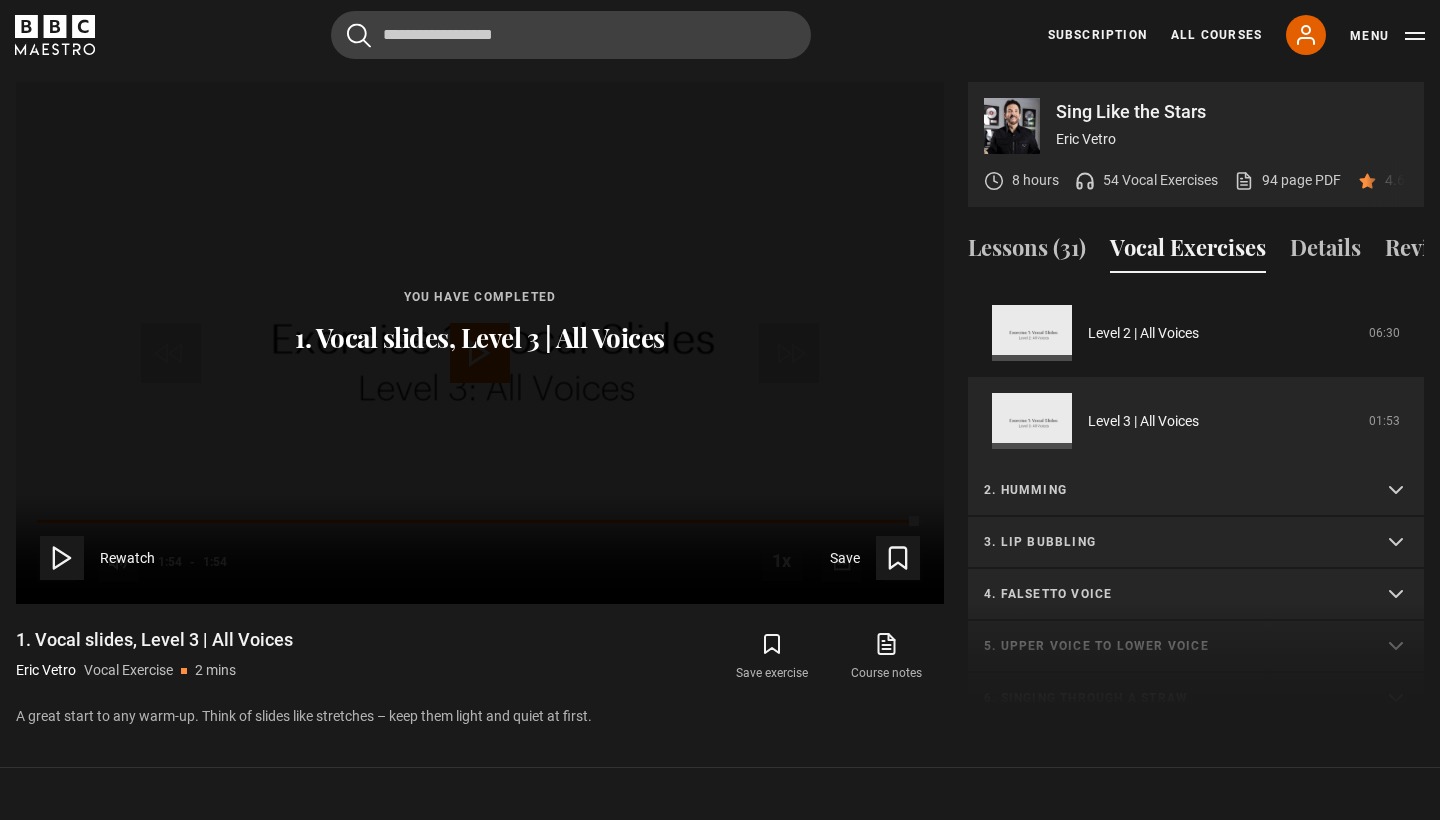 click on "2. Humming" at bounding box center [1196, 491] 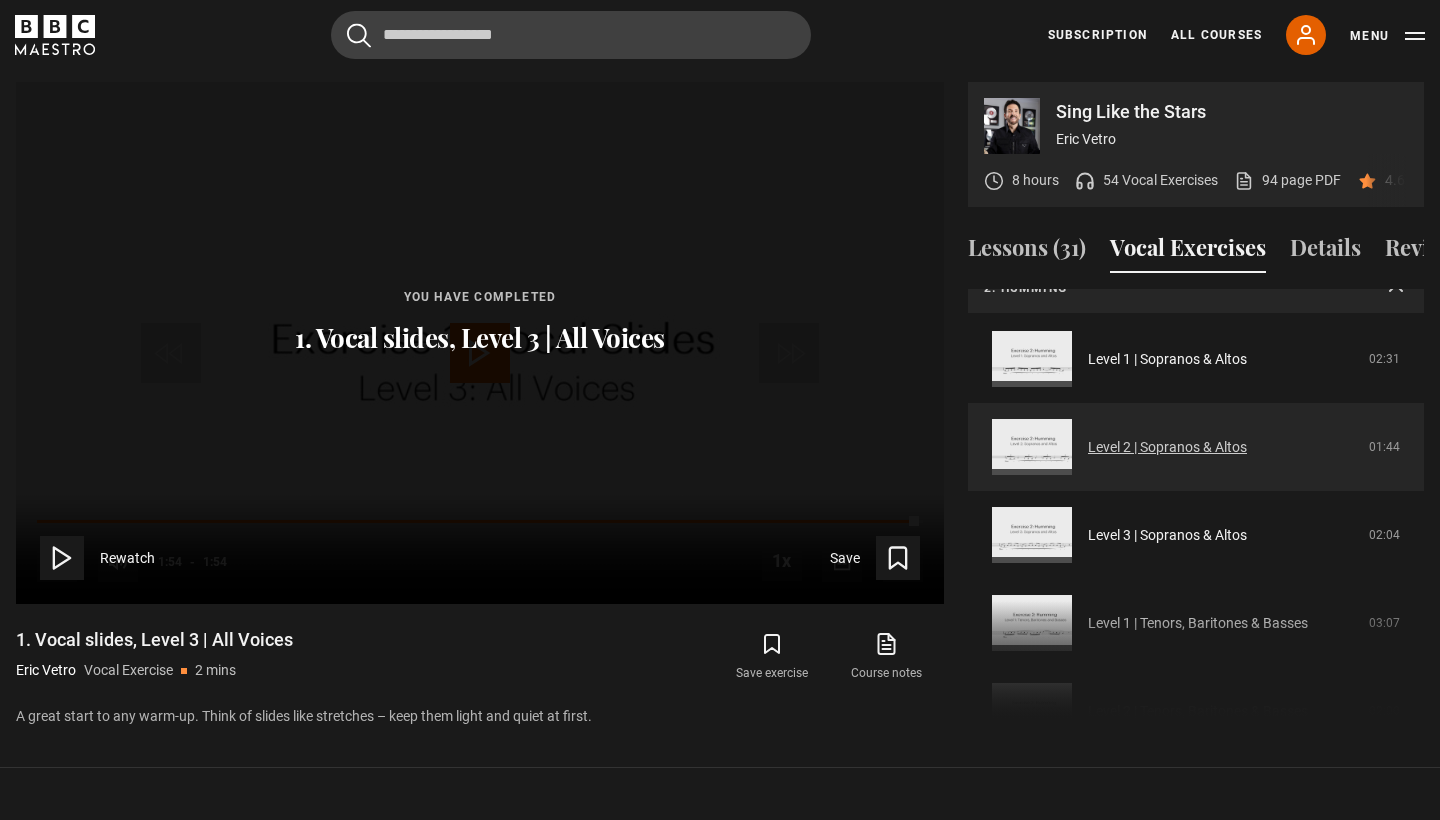 scroll, scrollTop: 346, scrollLeft: 0, axis: vertical 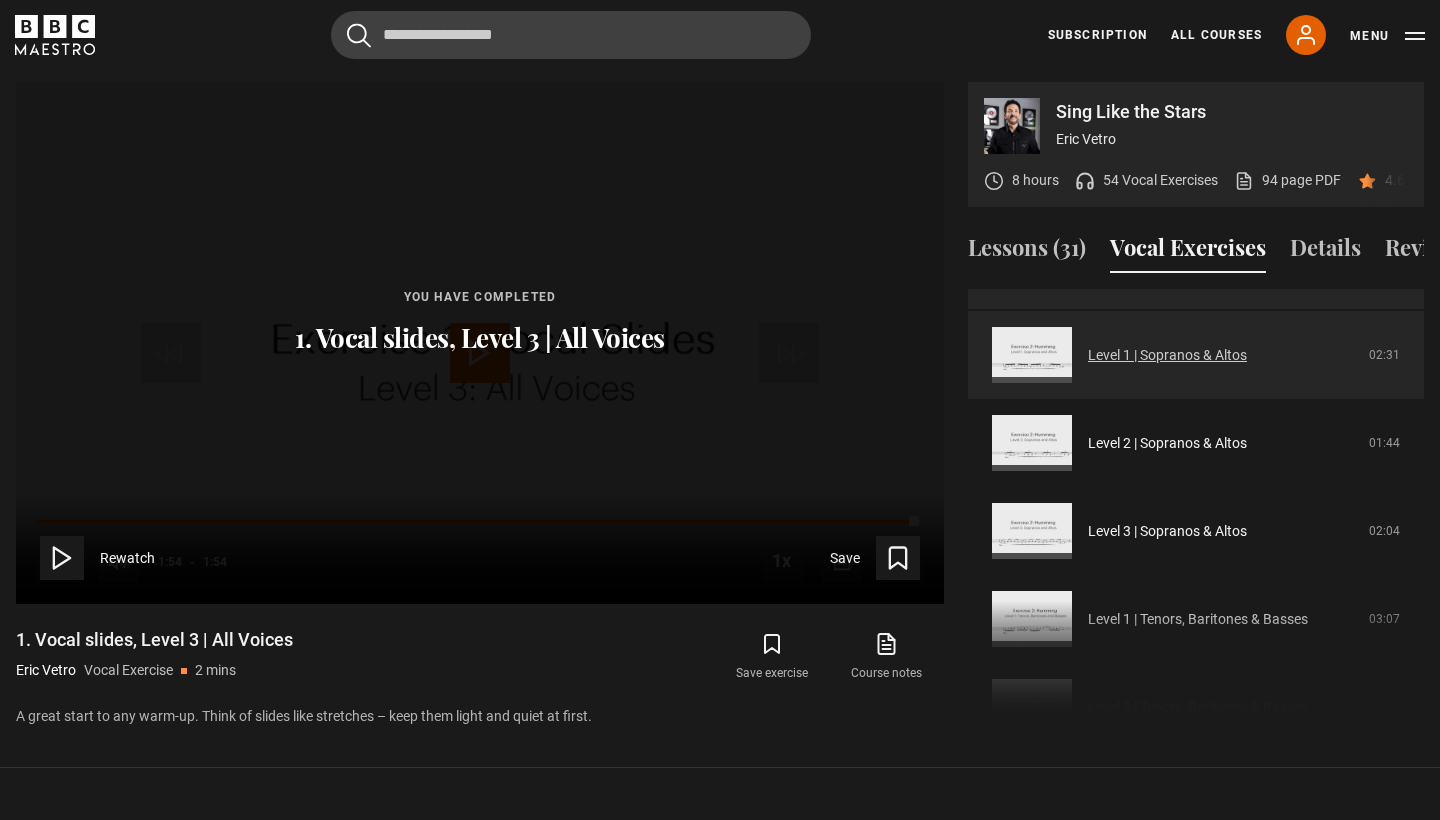 click on "Level 1 | Sopranos & Altos" at bounding box center (1167, 355) 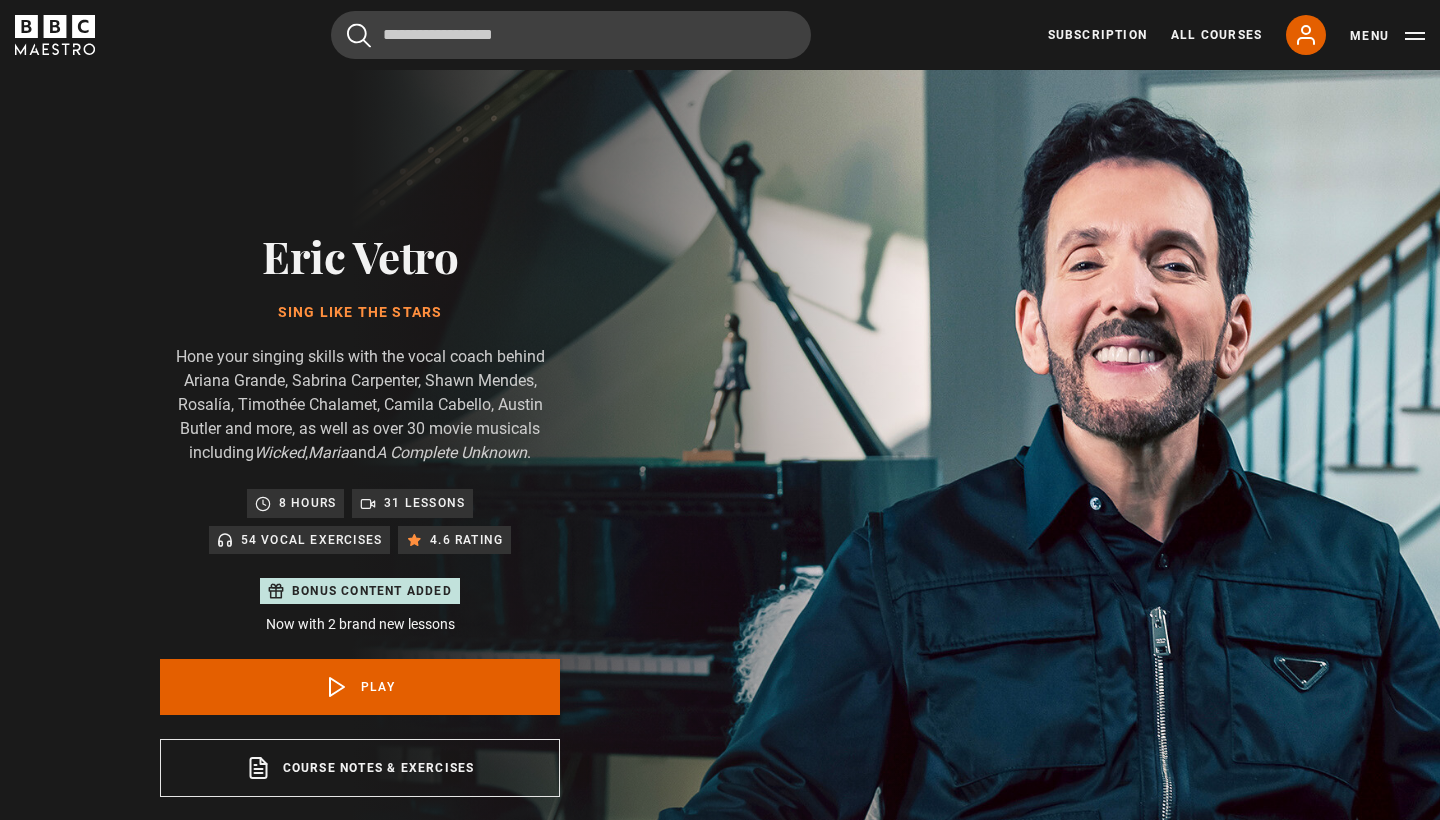 scroll, scrollTop: 955, scrollLeft: 0, axis: vertical 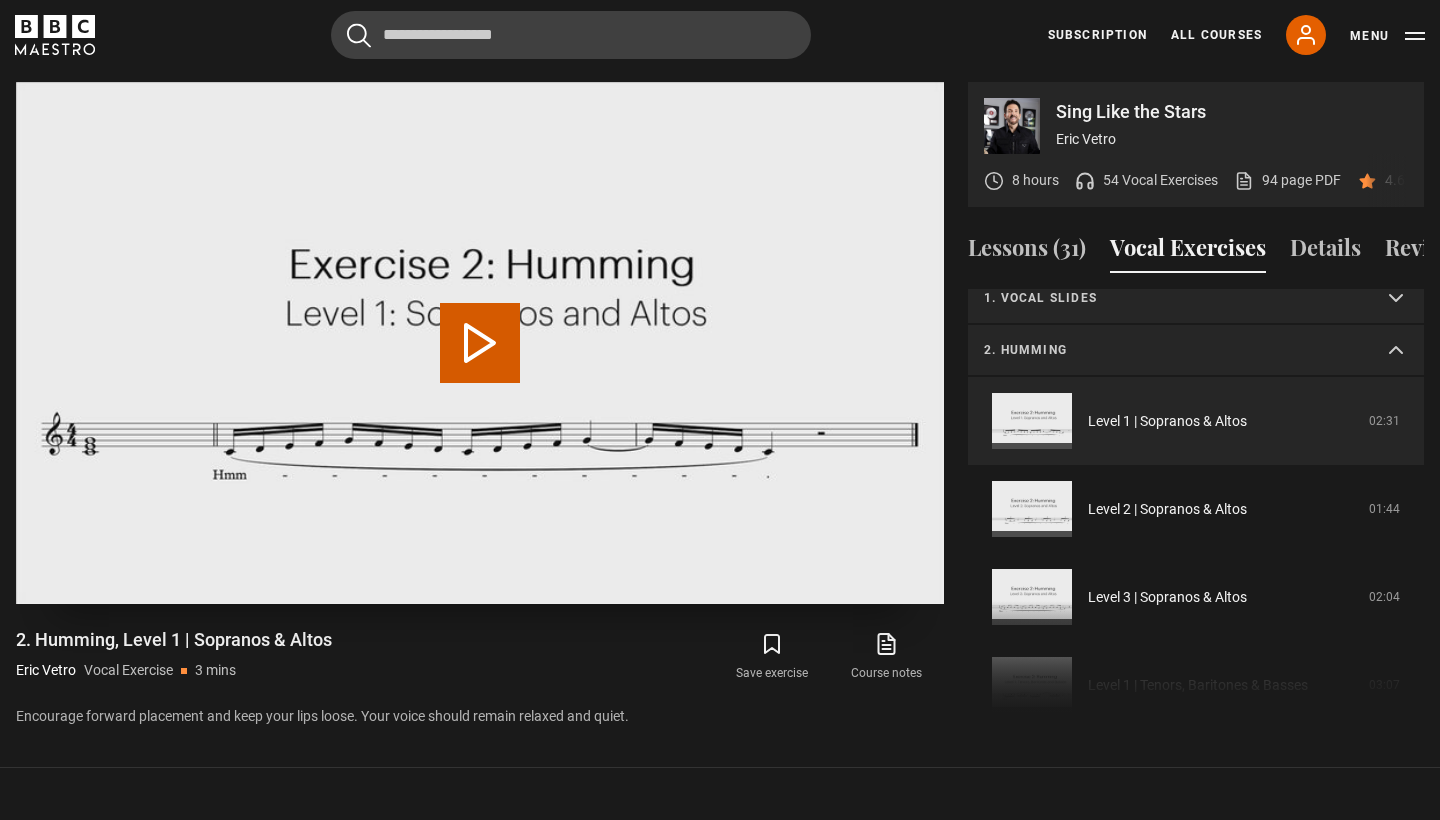 click on "Play Video" at bounding box center [480, 343] 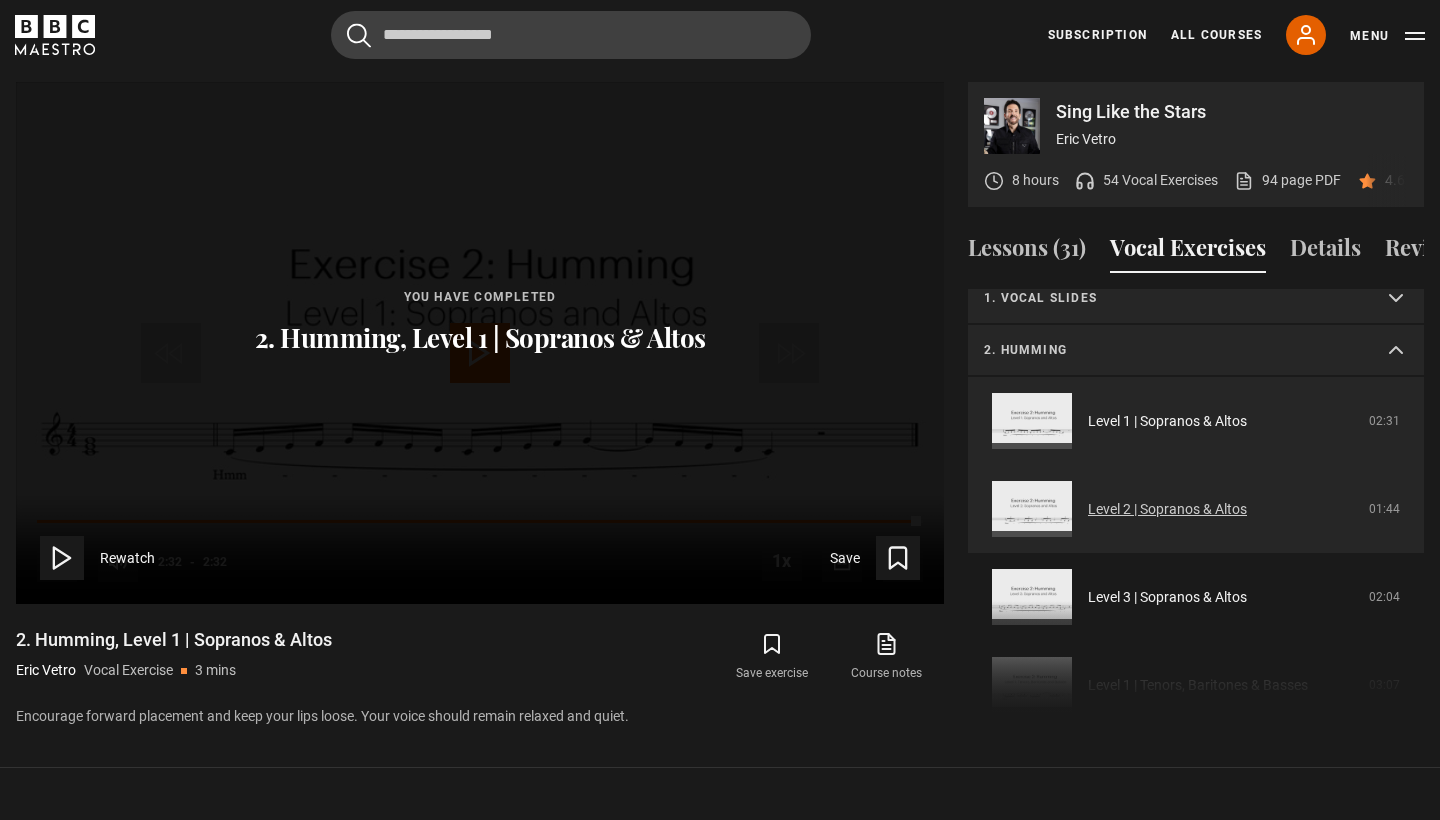 click on "Level 2 | Sopranos & Altos" at bounding box center [1167, 509] 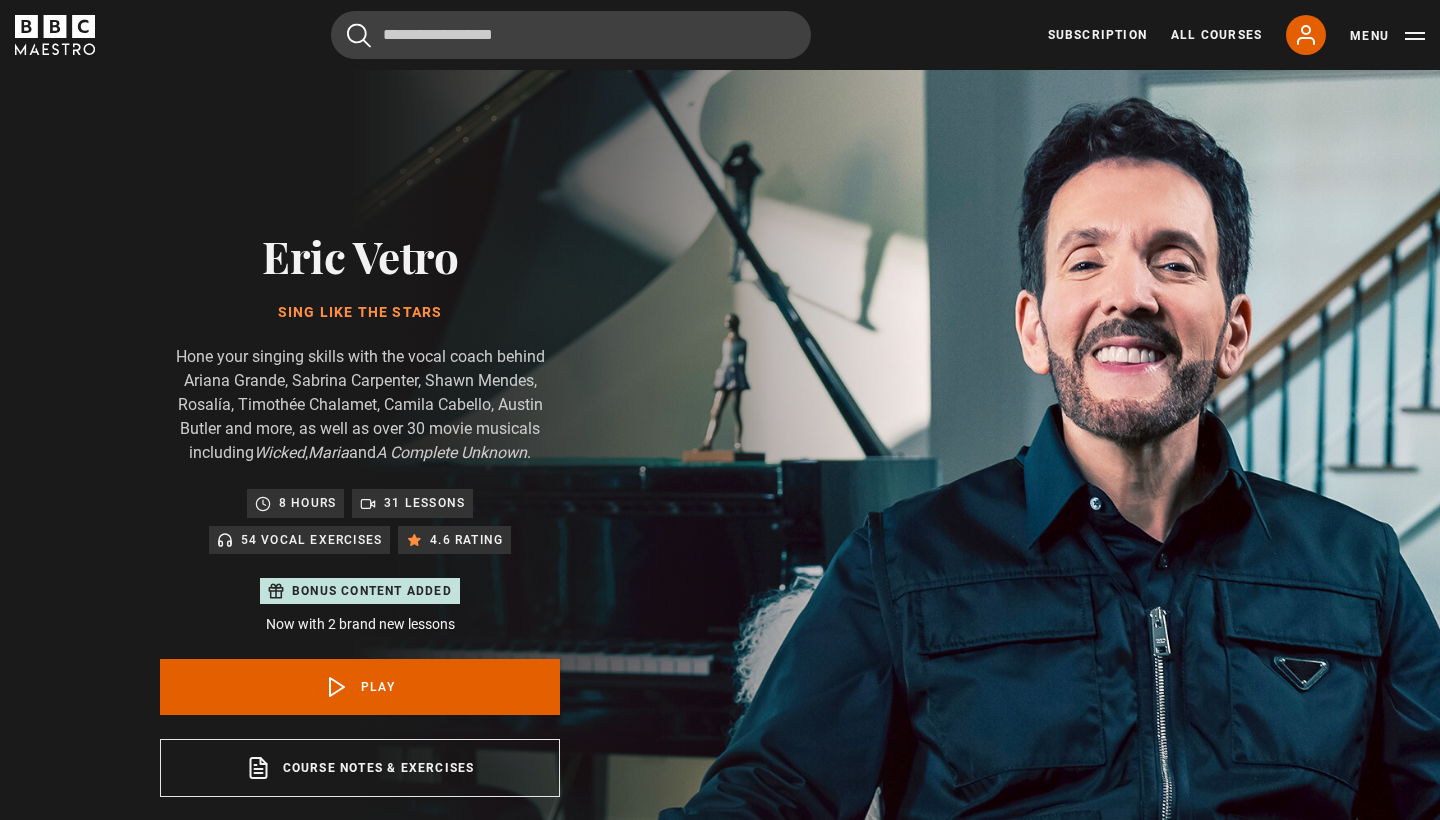 scroll, scrollTop: 955, scrollLeft: 0, axis: vertical 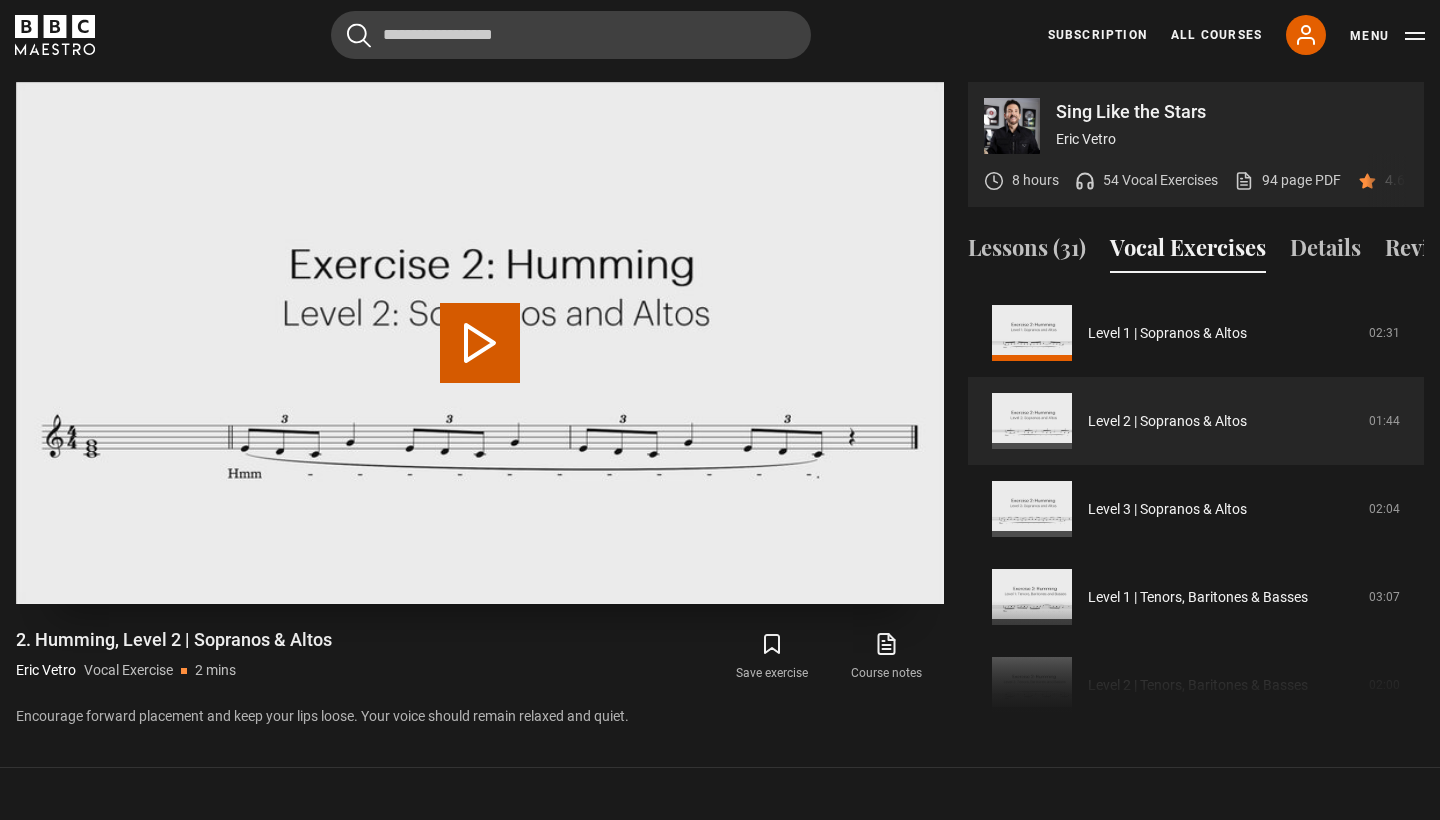 click at bounding box center (480, 343) 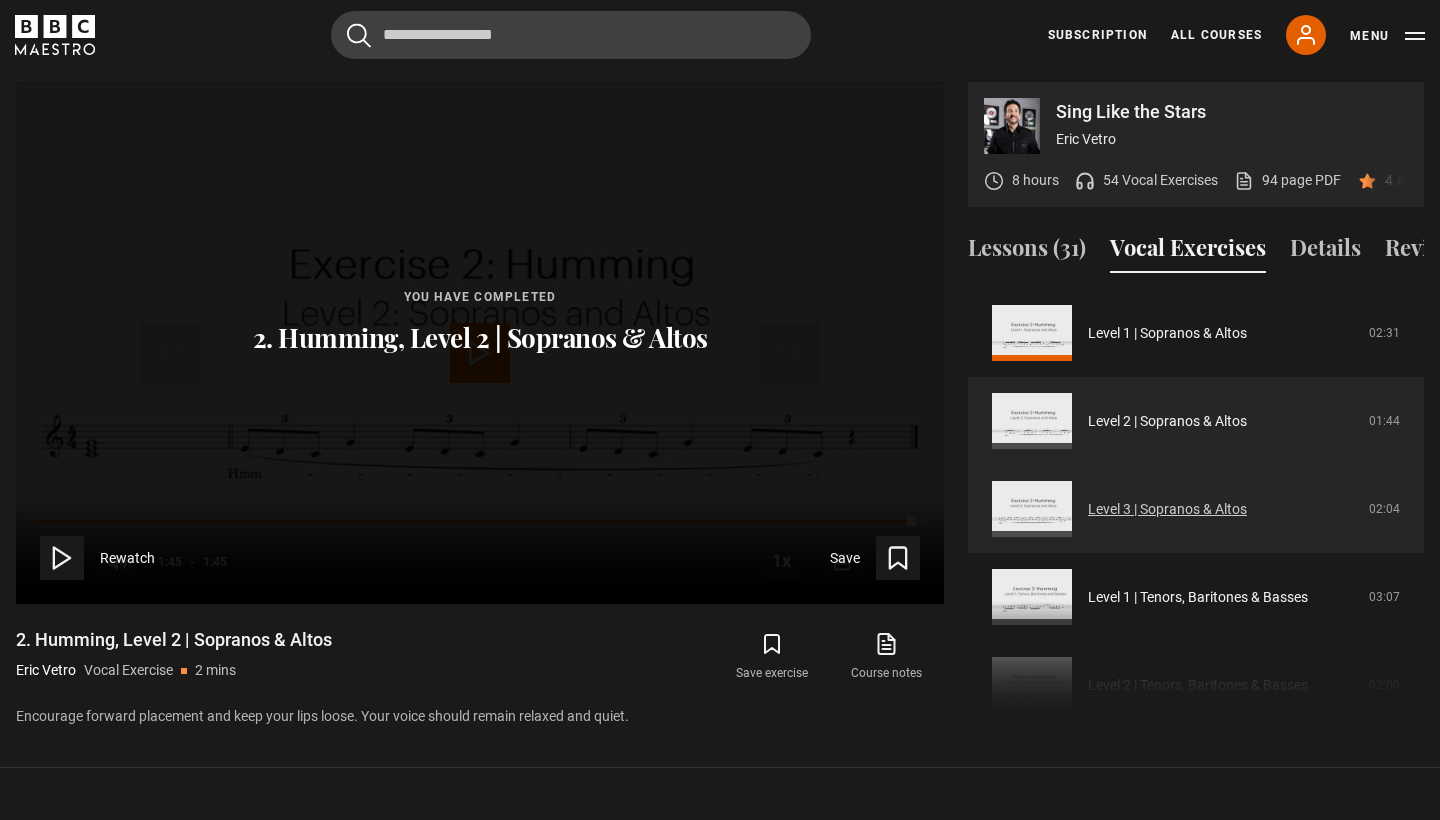 click on "Level 3 | Sopranos & Altos" at bounding box center (1167, 509) 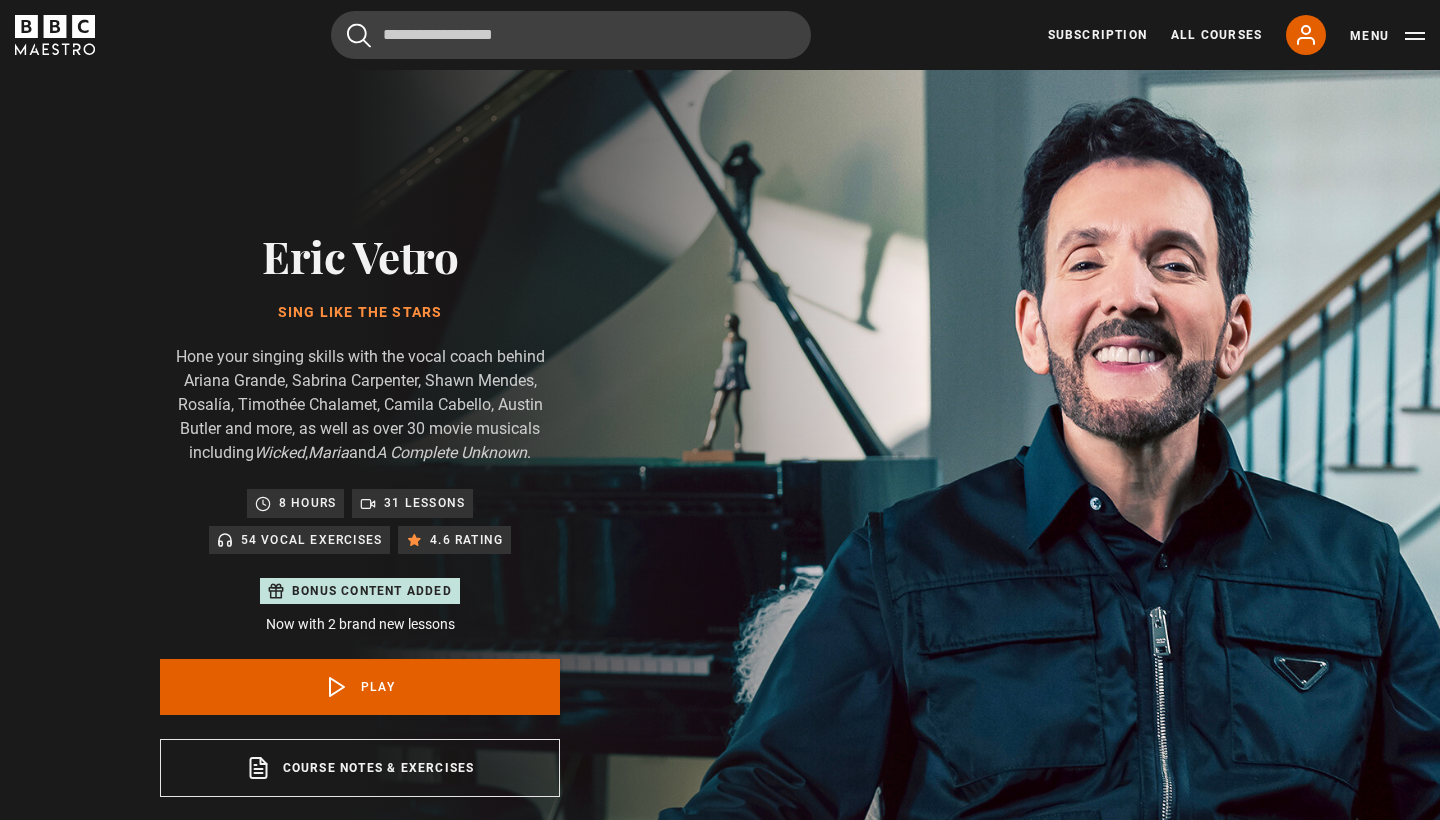 scroll, scrollTop: 955, scrollLeft: 0, axis: vertical 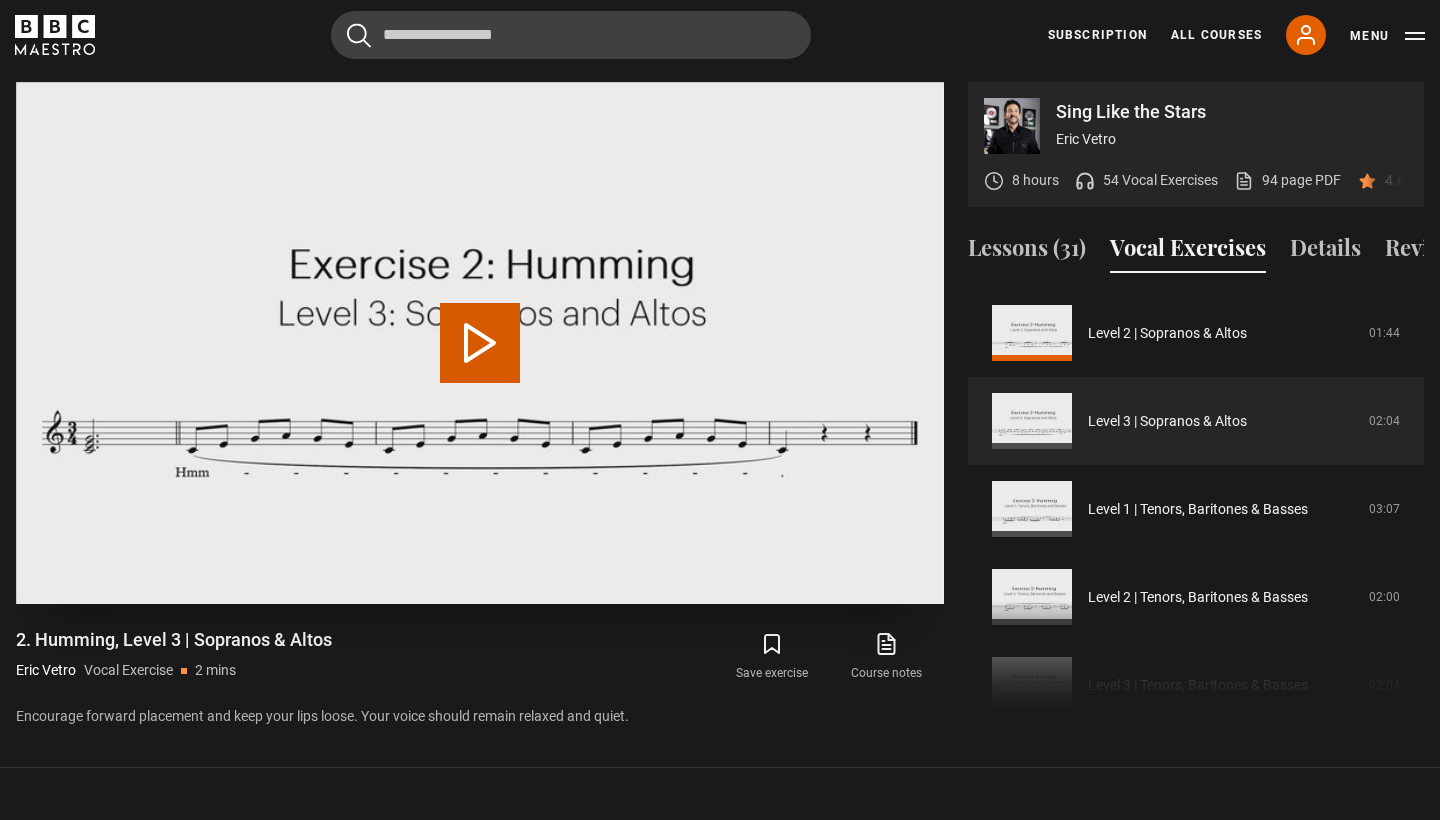 click on "Play Video" at bounding box center [480, 343] 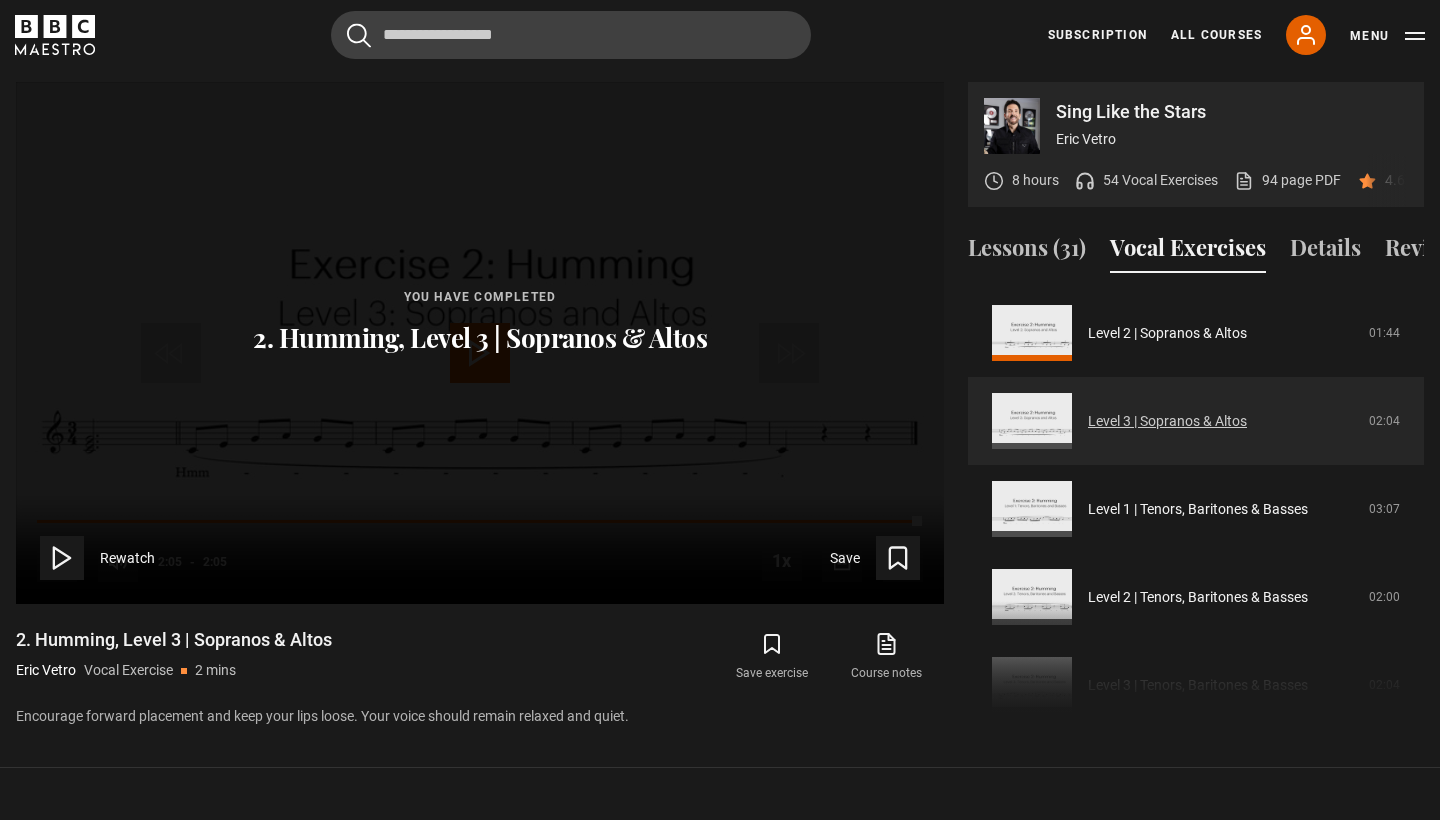 click on "Level 3 | Sopranos & Altos" at bounding box center (1167, 421) 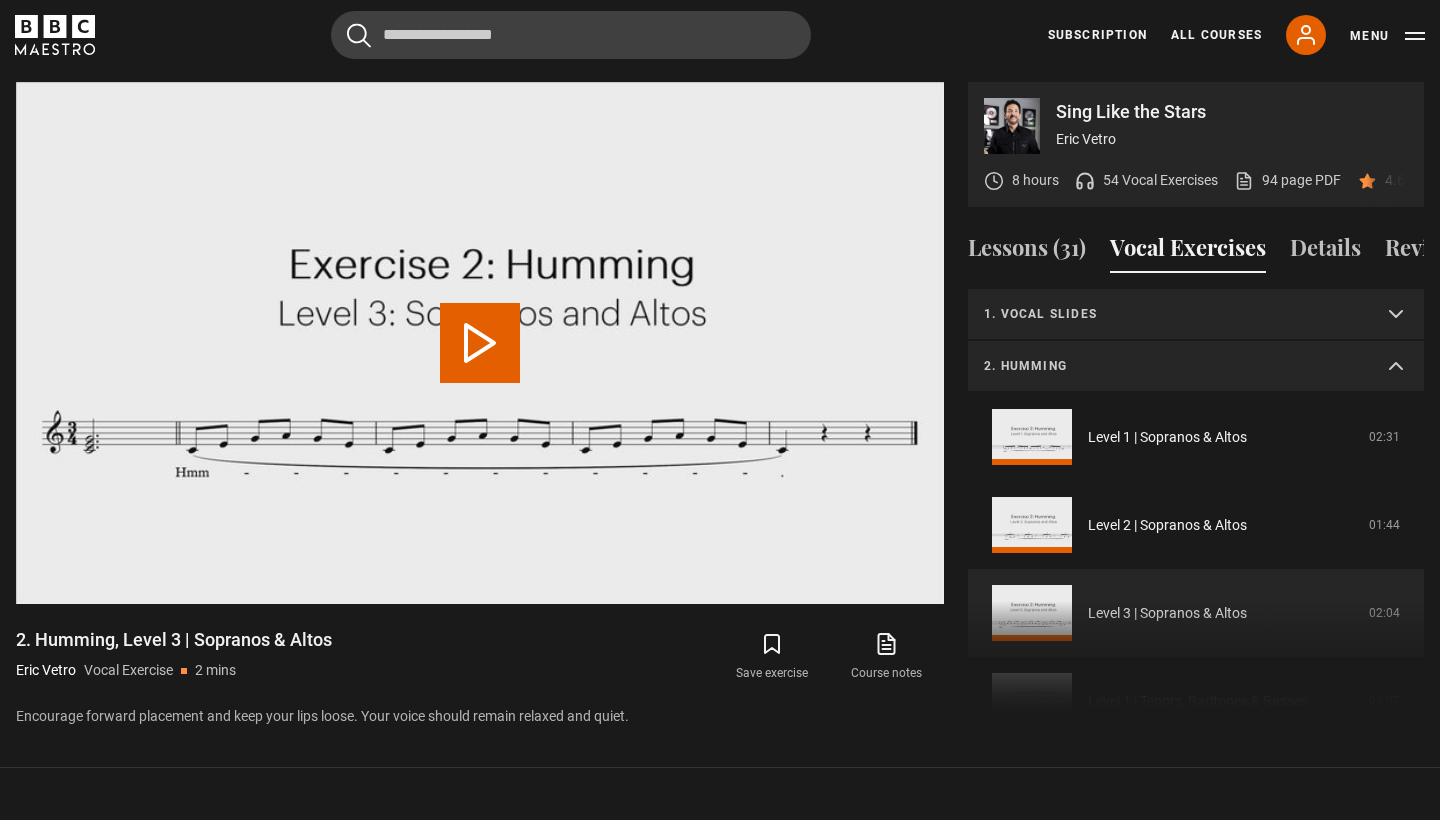 scroll, scrollTop: 192, scrollLeft: 0, axis: vertical 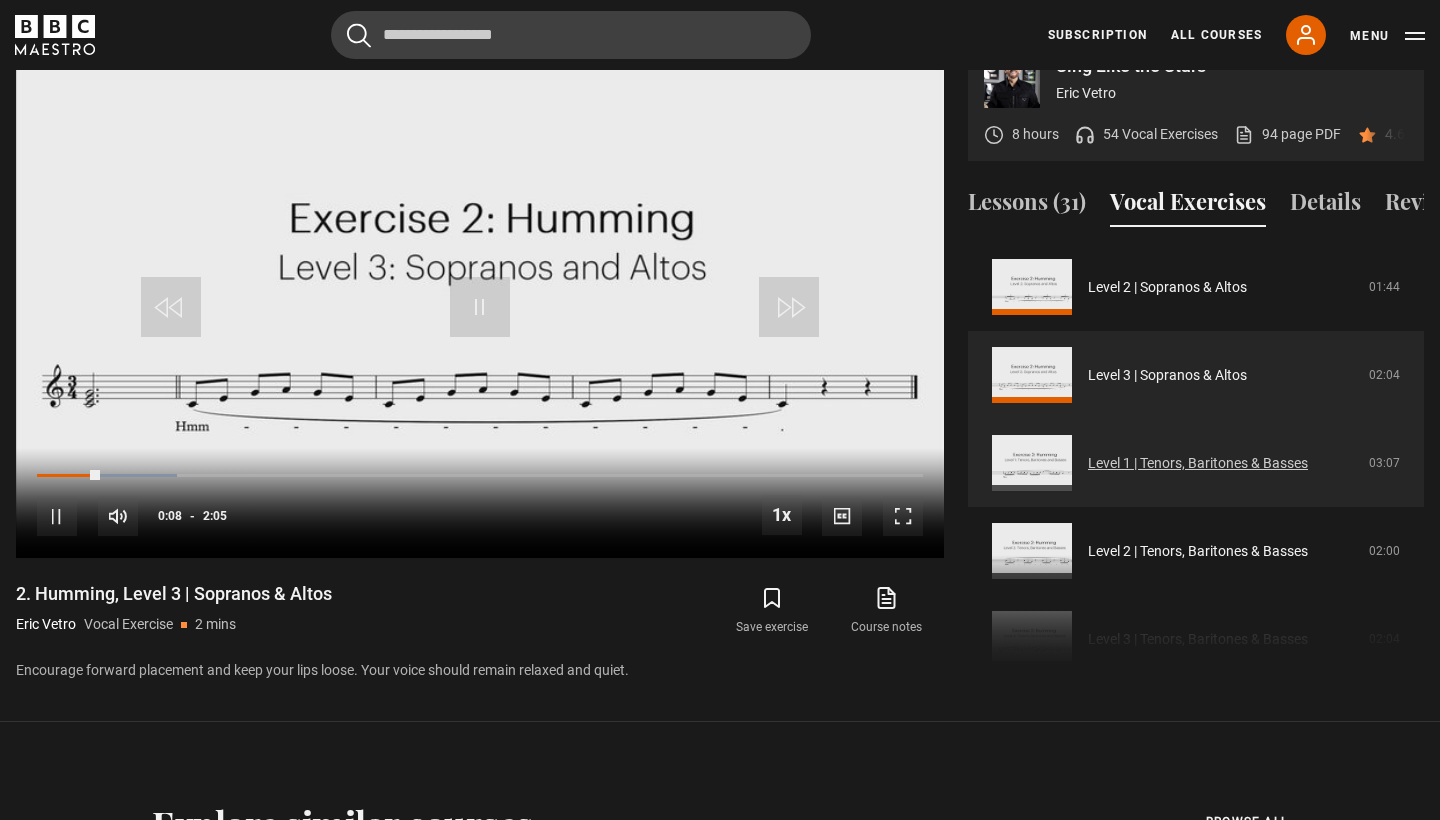 click on "Level 1 | Tenors, Baritones & Basses" at bounding box center (1198, 463) 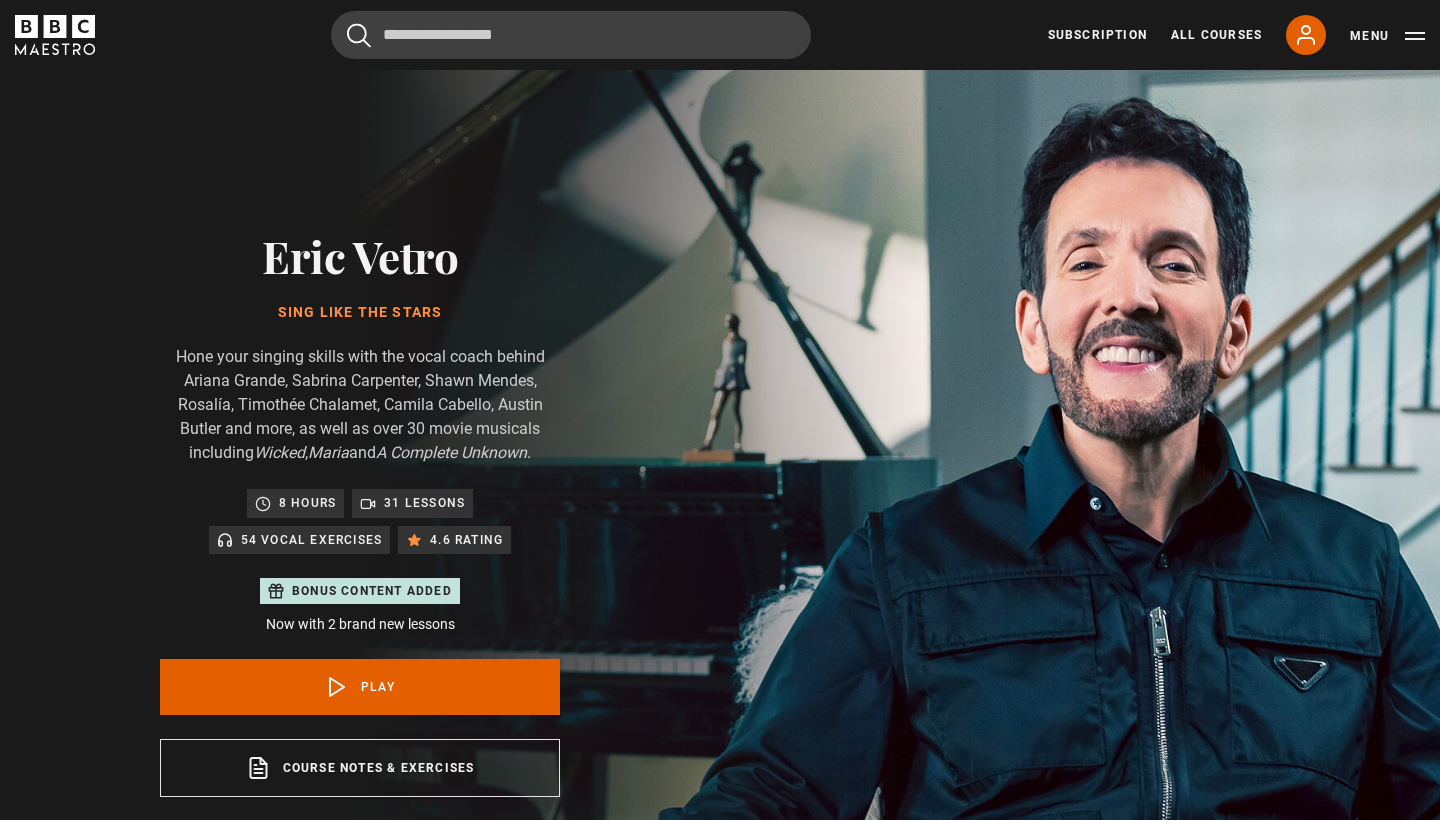 scroll, scrollTop: 955, scrollLeft: 0, axis: vertical 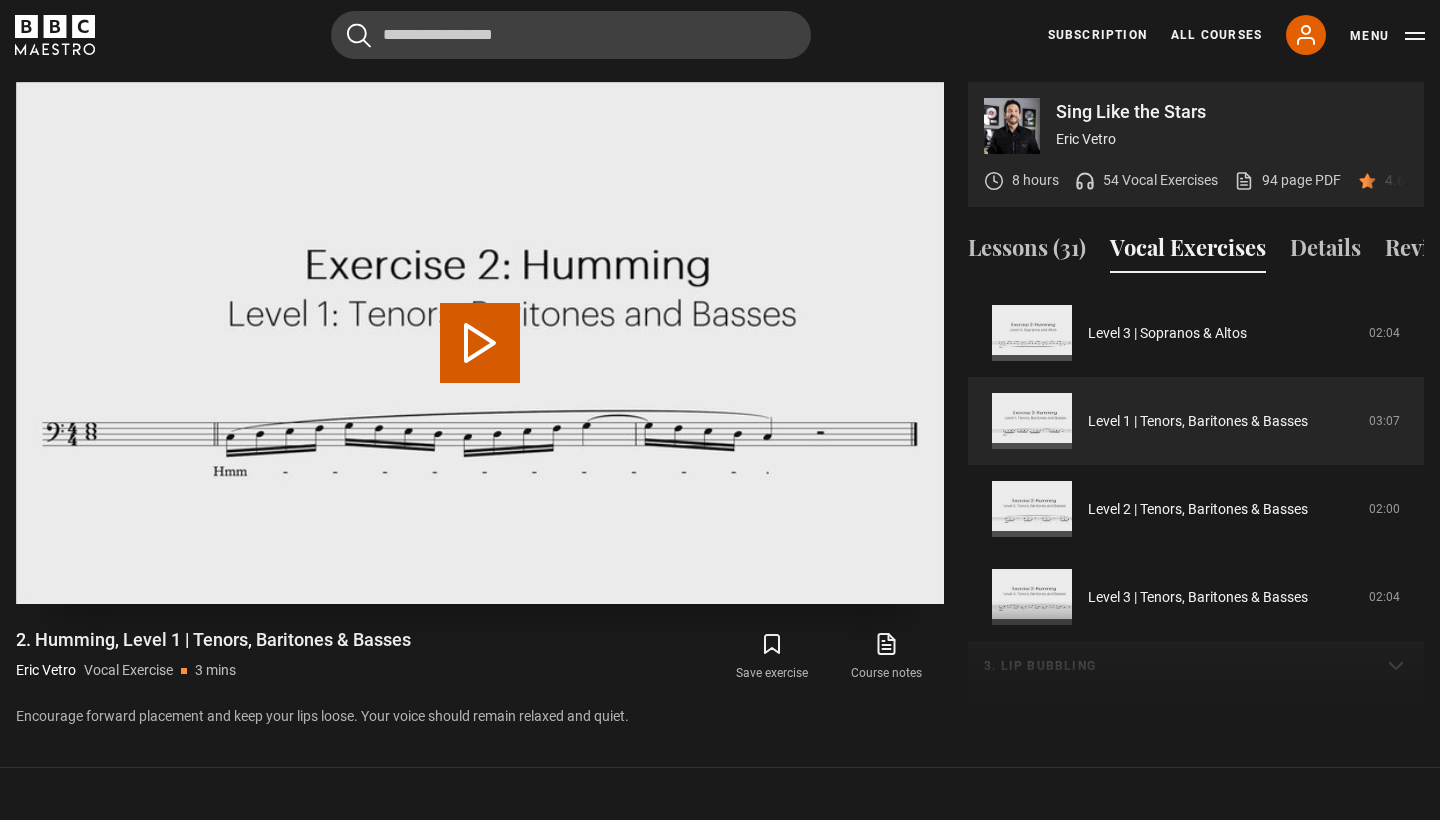click on "Play Video" at bounding box center (480, 343) 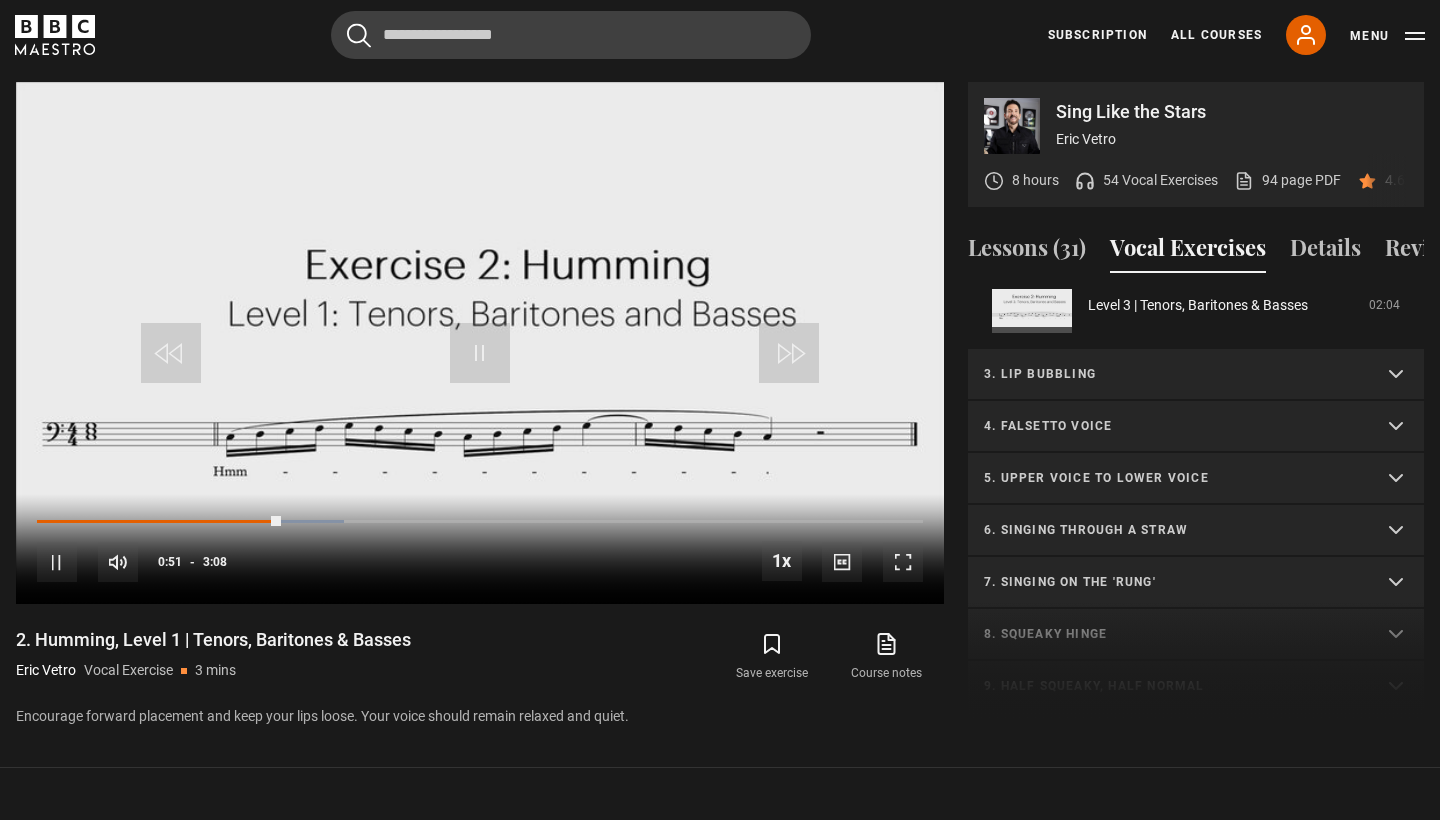 scroll, scrollTop: 598, scrollLeft: 0, axis: vertical 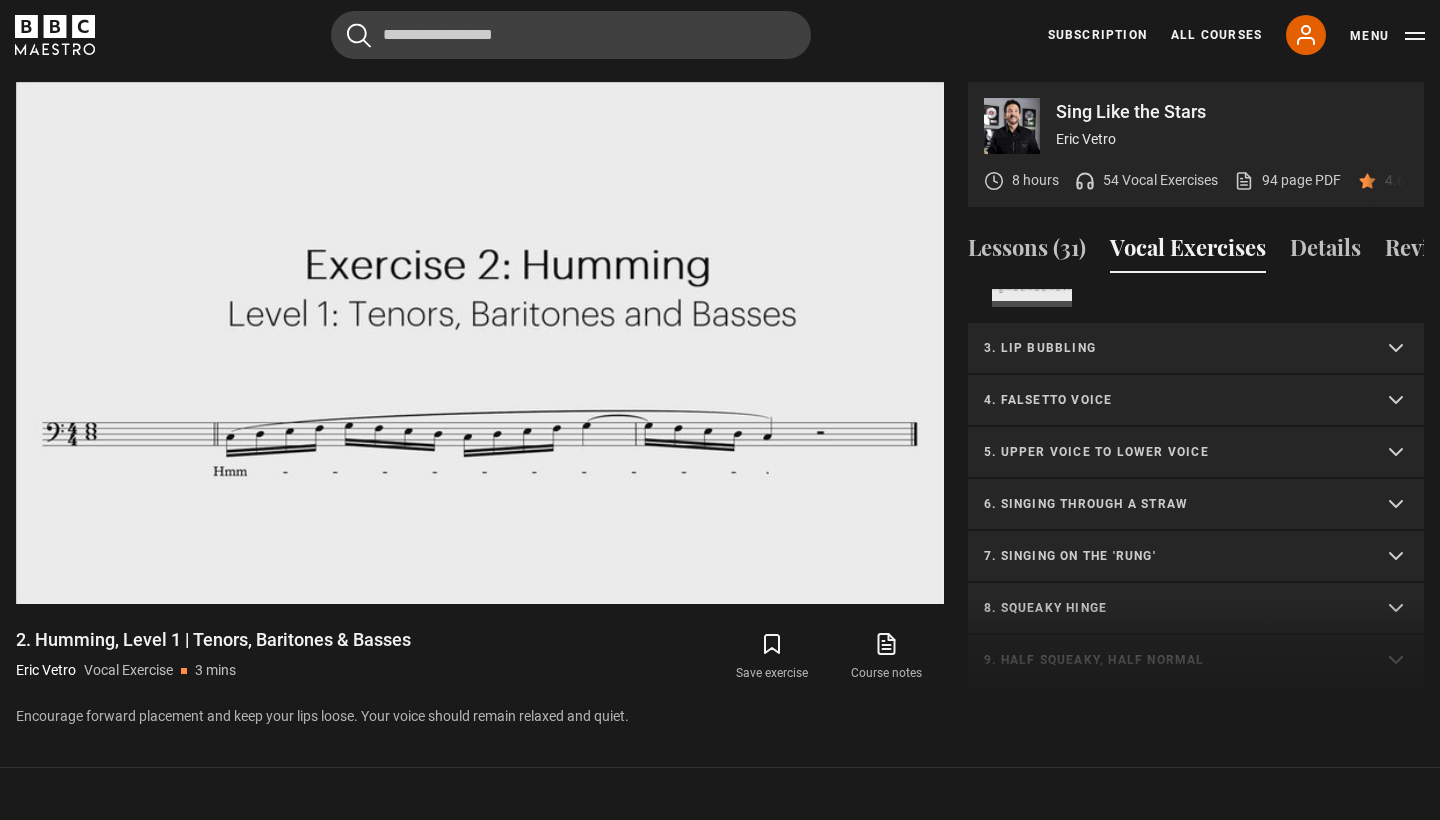 click on "3. Lip bubbling" at bounding box center (1172, 348) 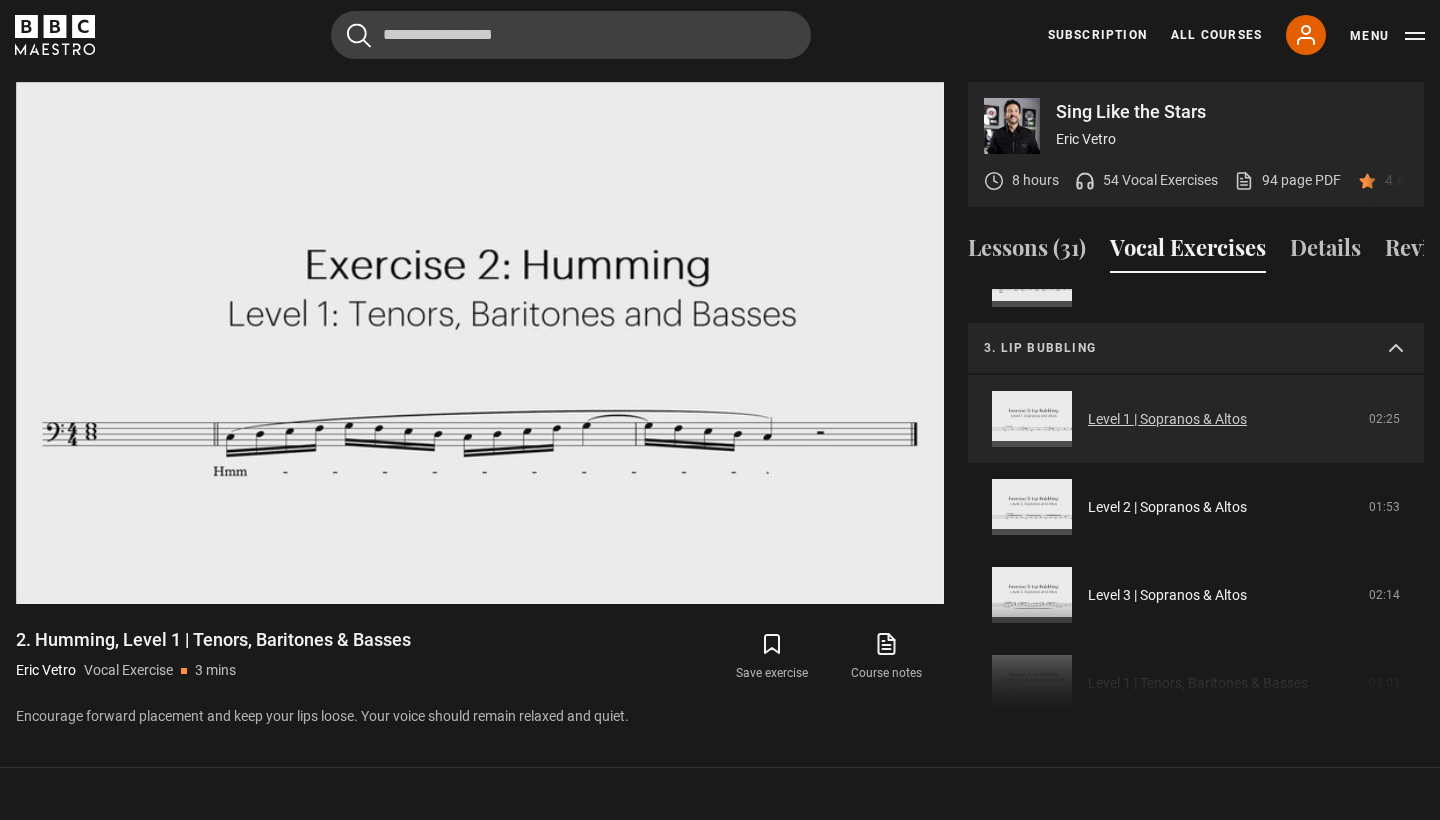 click on "Level 1 | Sopranos & Altos" at bounding box center [1167, 419] 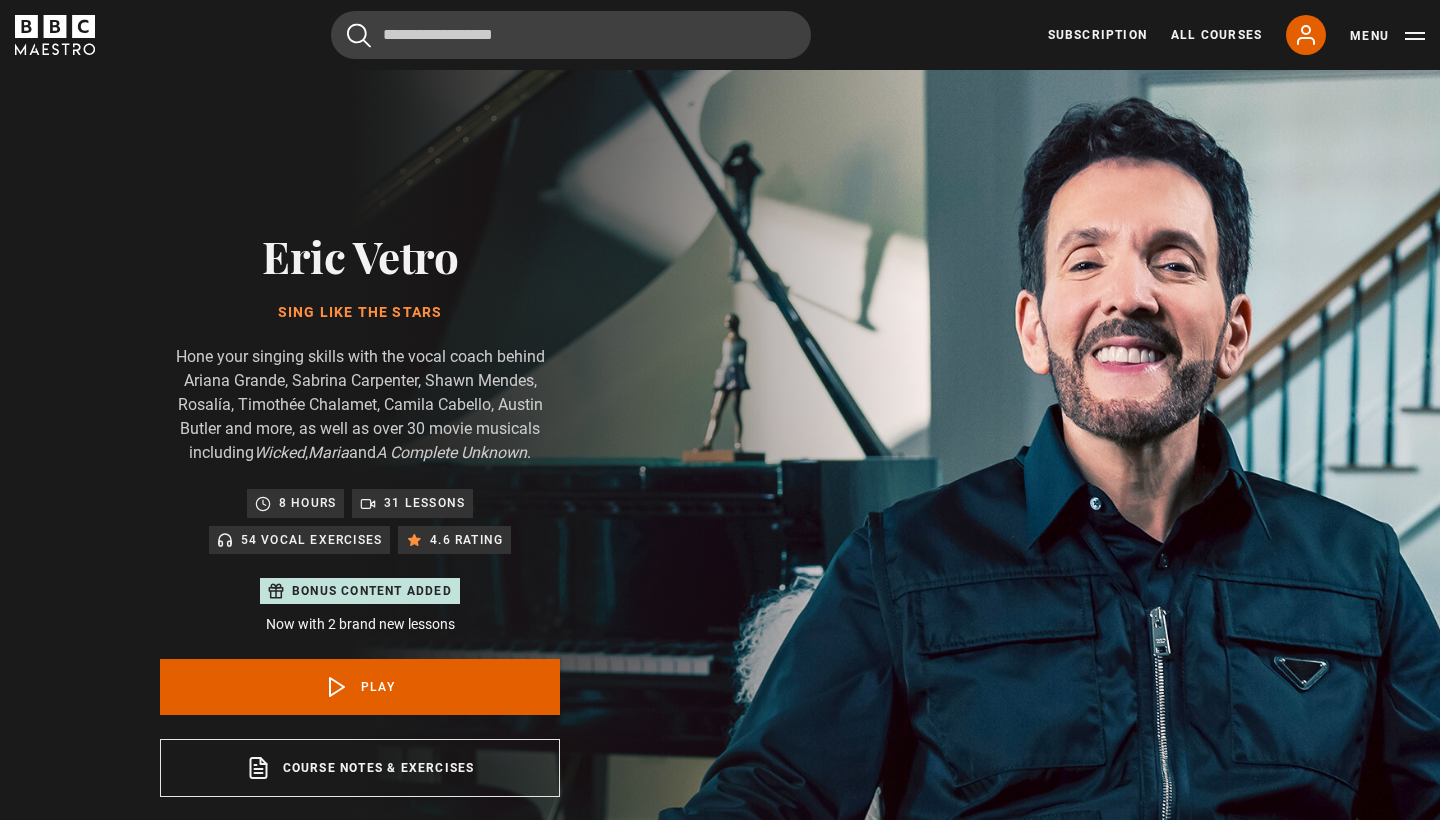 scroll, scrollTop: 955, scrollLeft: 0, axis: vertical 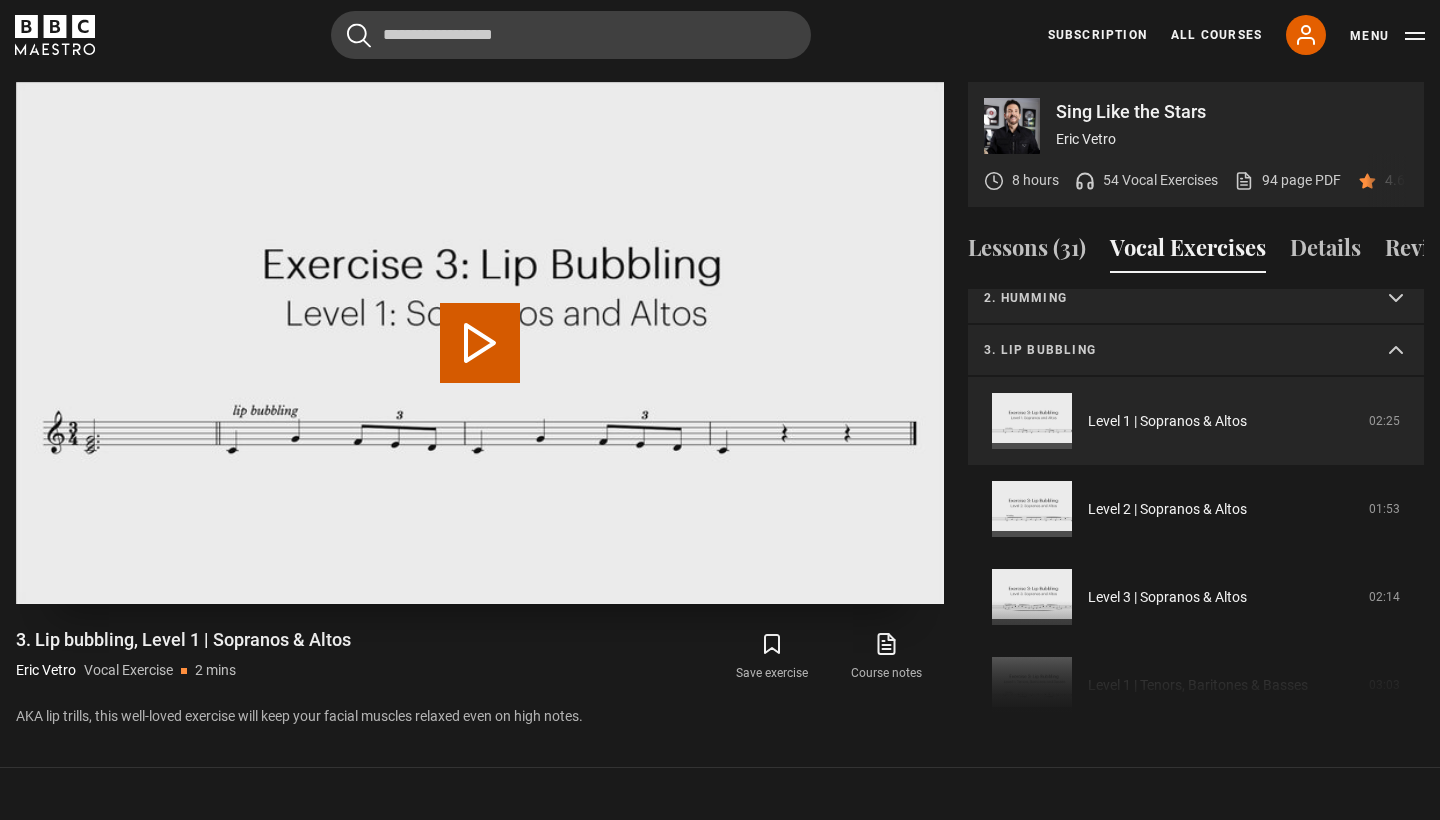 click on "Play Video" at bounding box center (480, 343) 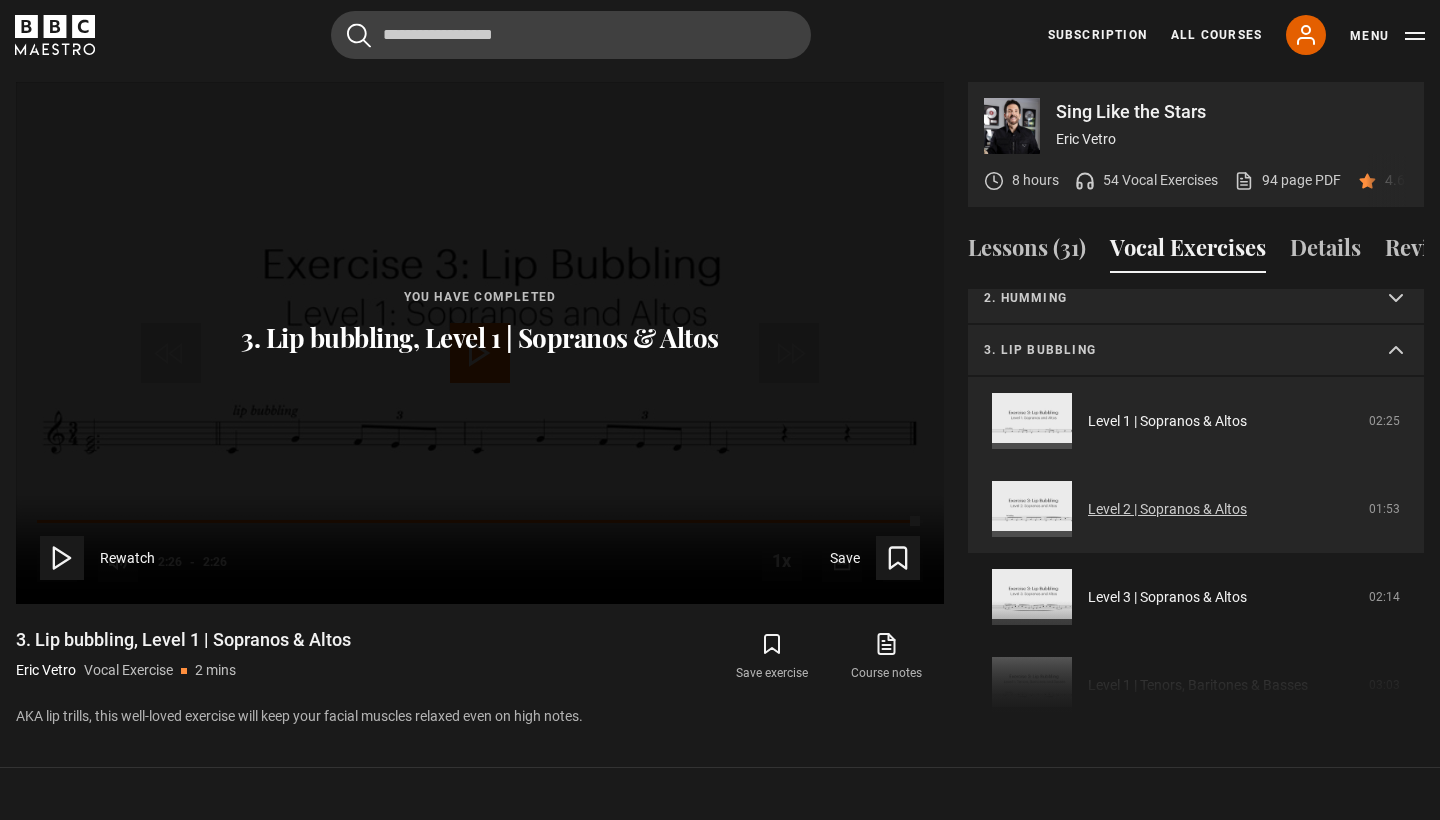 click on "Level 2 | Sopranos & Altos" at bounding box center [1167, 509] 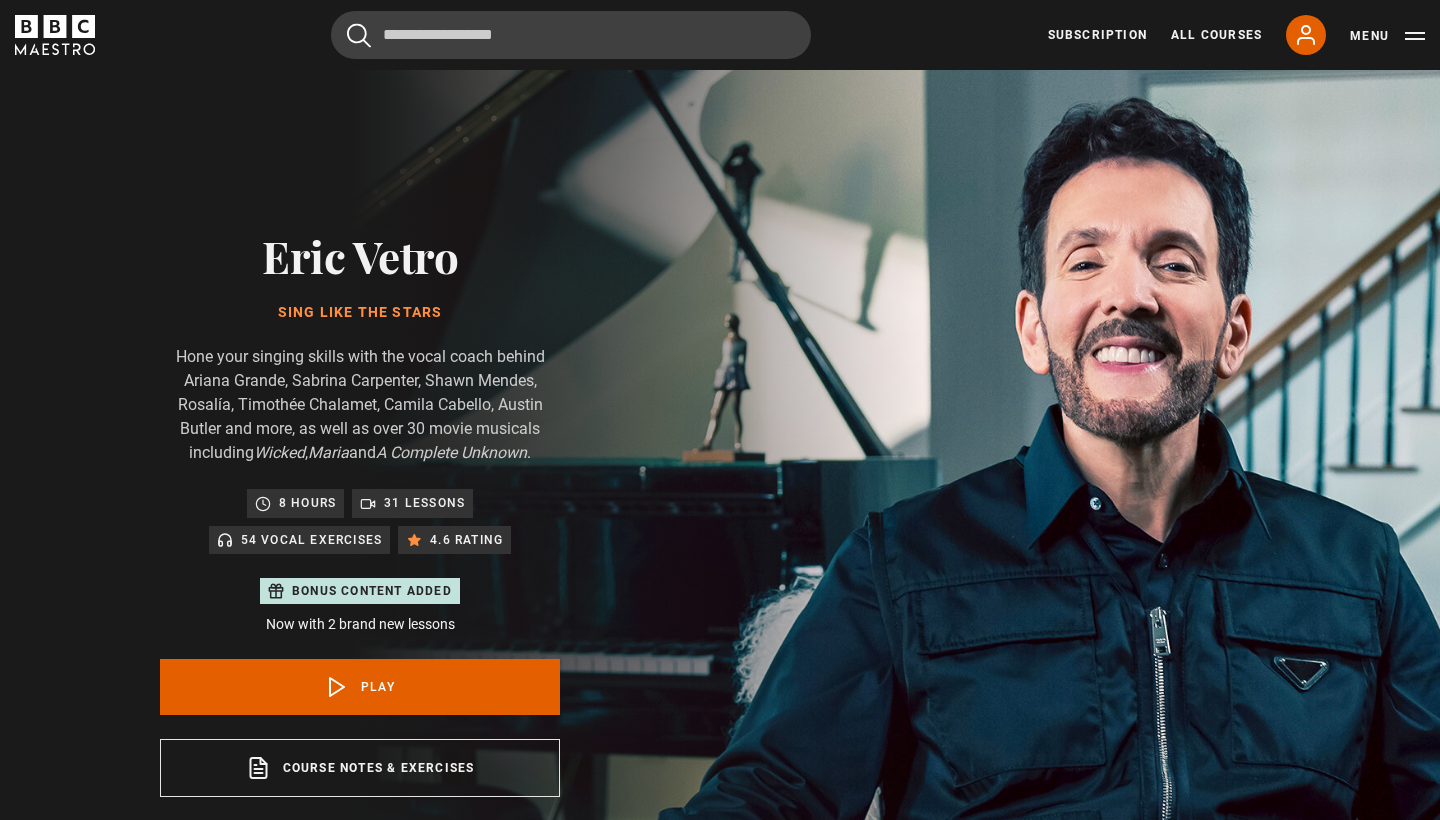 scroll, scrollTop: 955, scrollLeft: 0, axis: vertical 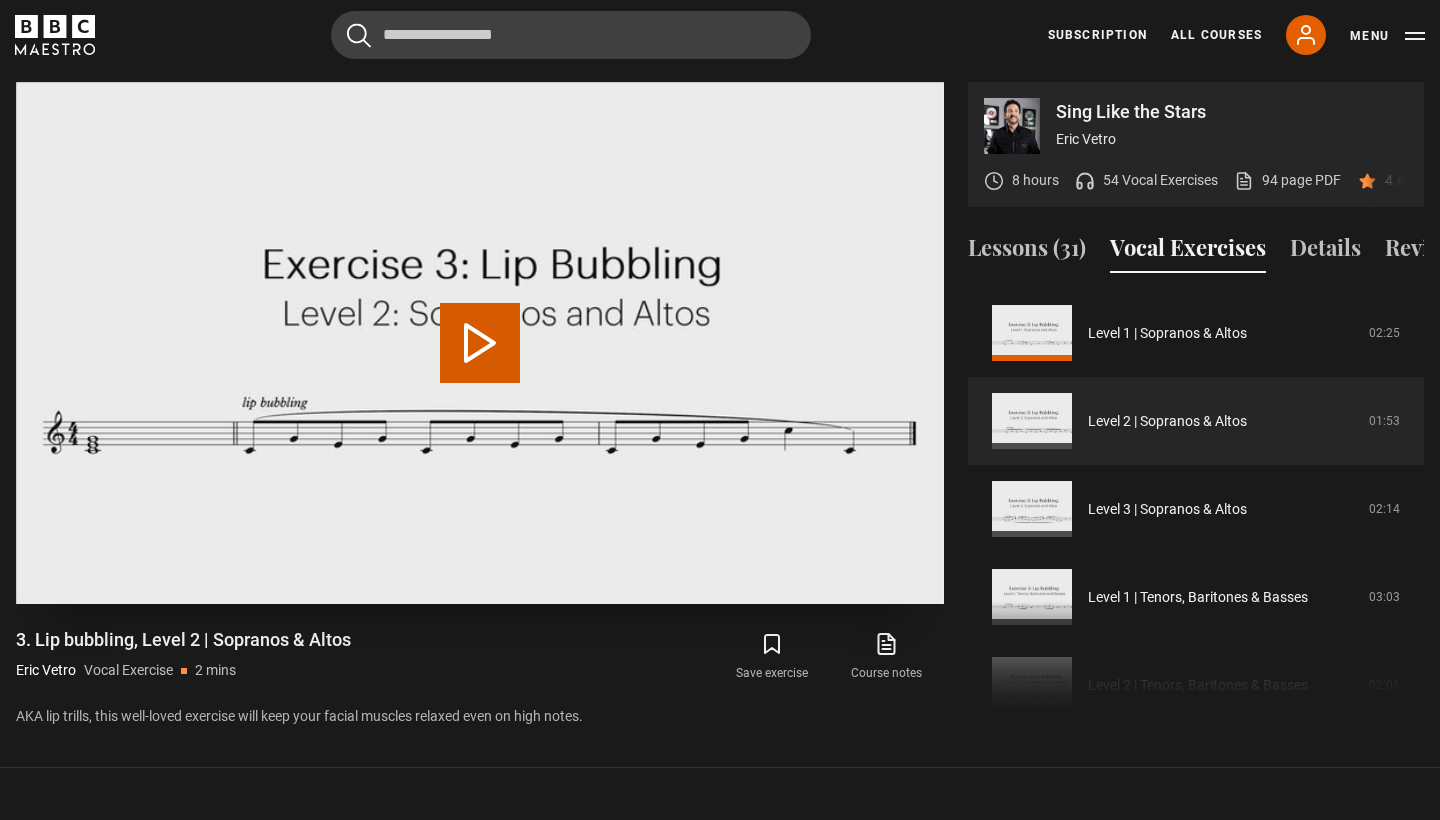 click on "Play Video" at bounding box center [480, 343] 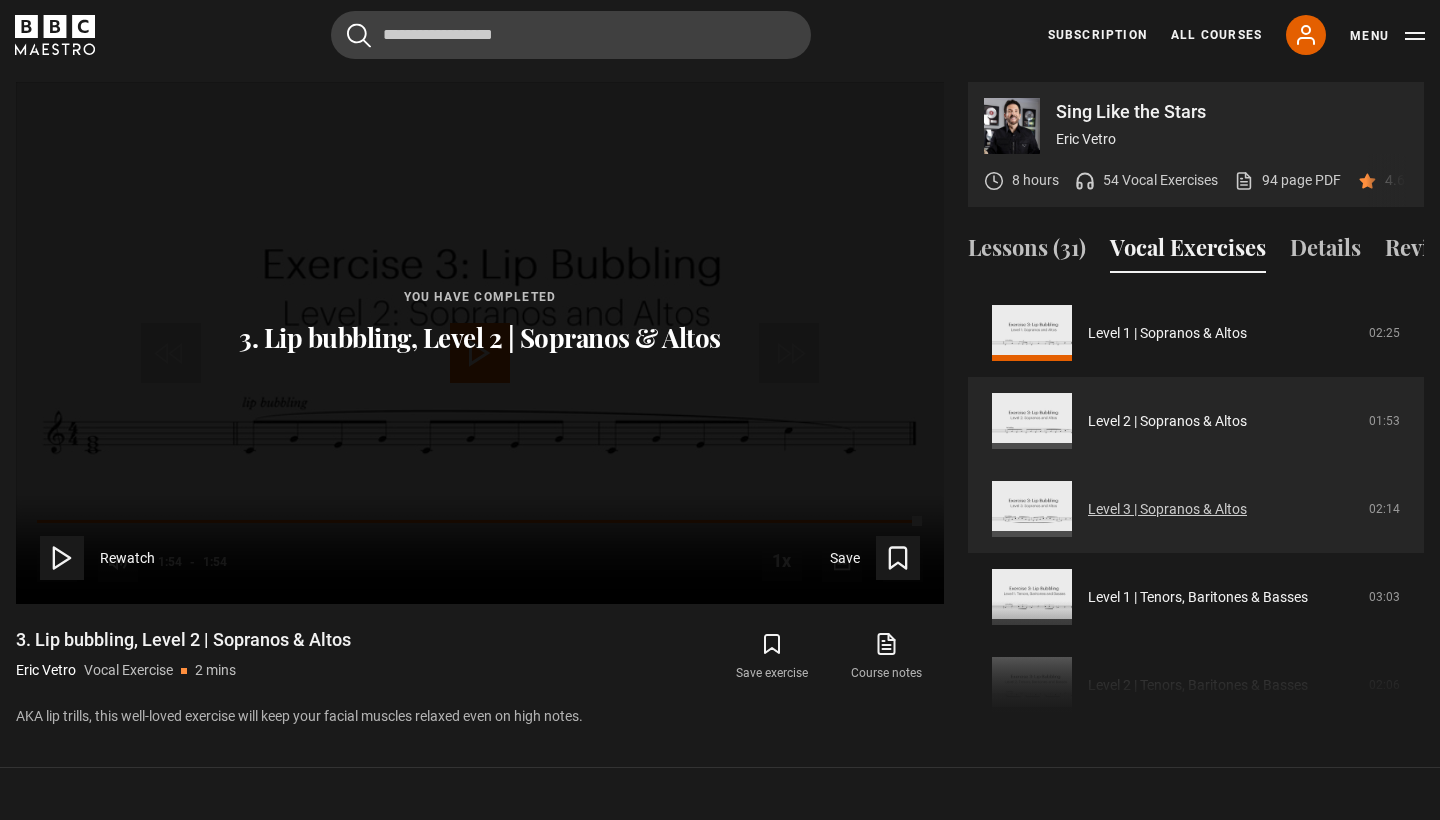 click on "Level 3 | Sopranos & Altos" at bounding box center [1167, 509] 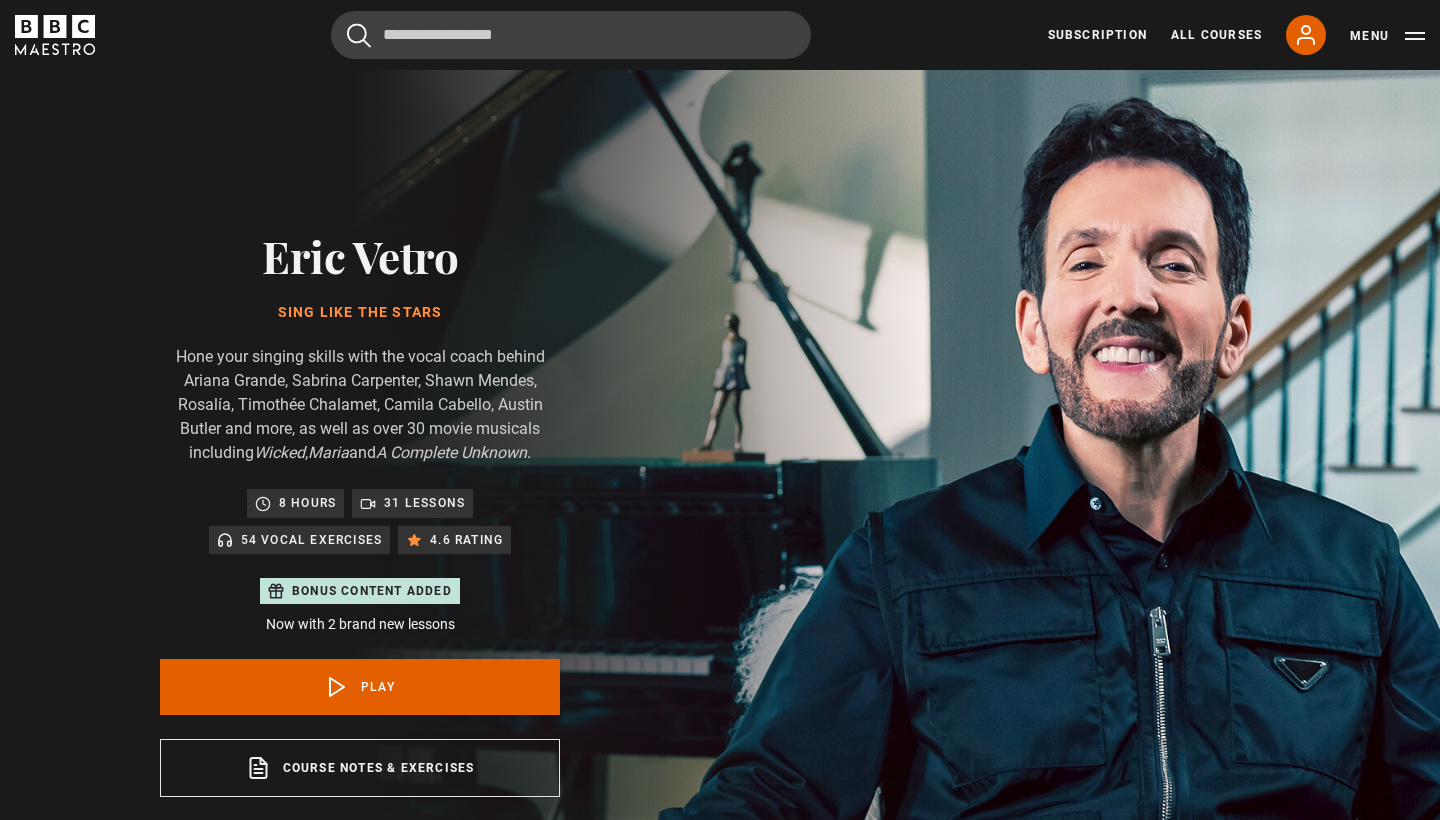 scroll, scrollTop: 955, scrollLeft: 0, axis: vertical 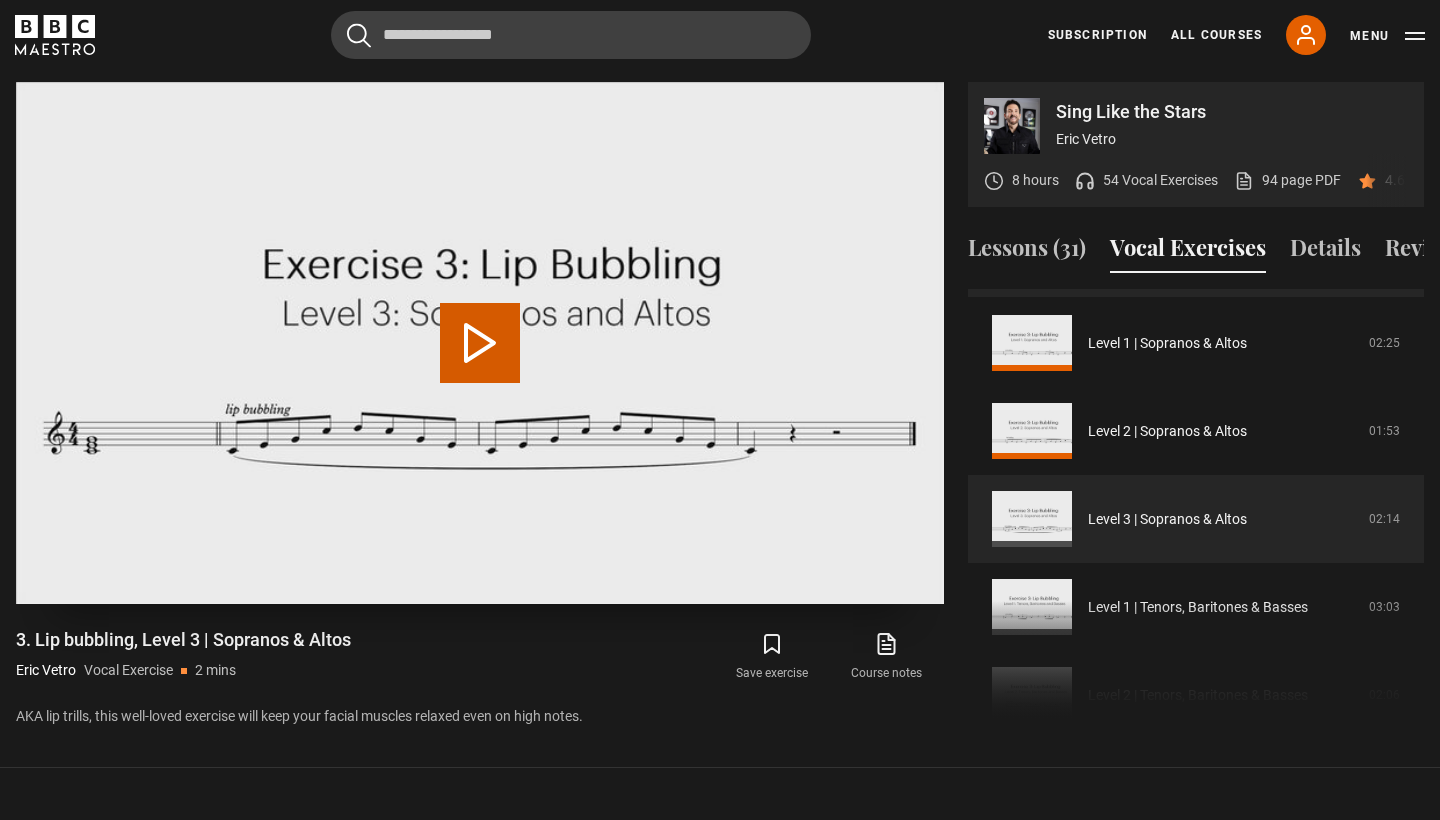 click on "Play Video" at bounding box center (480, 343) 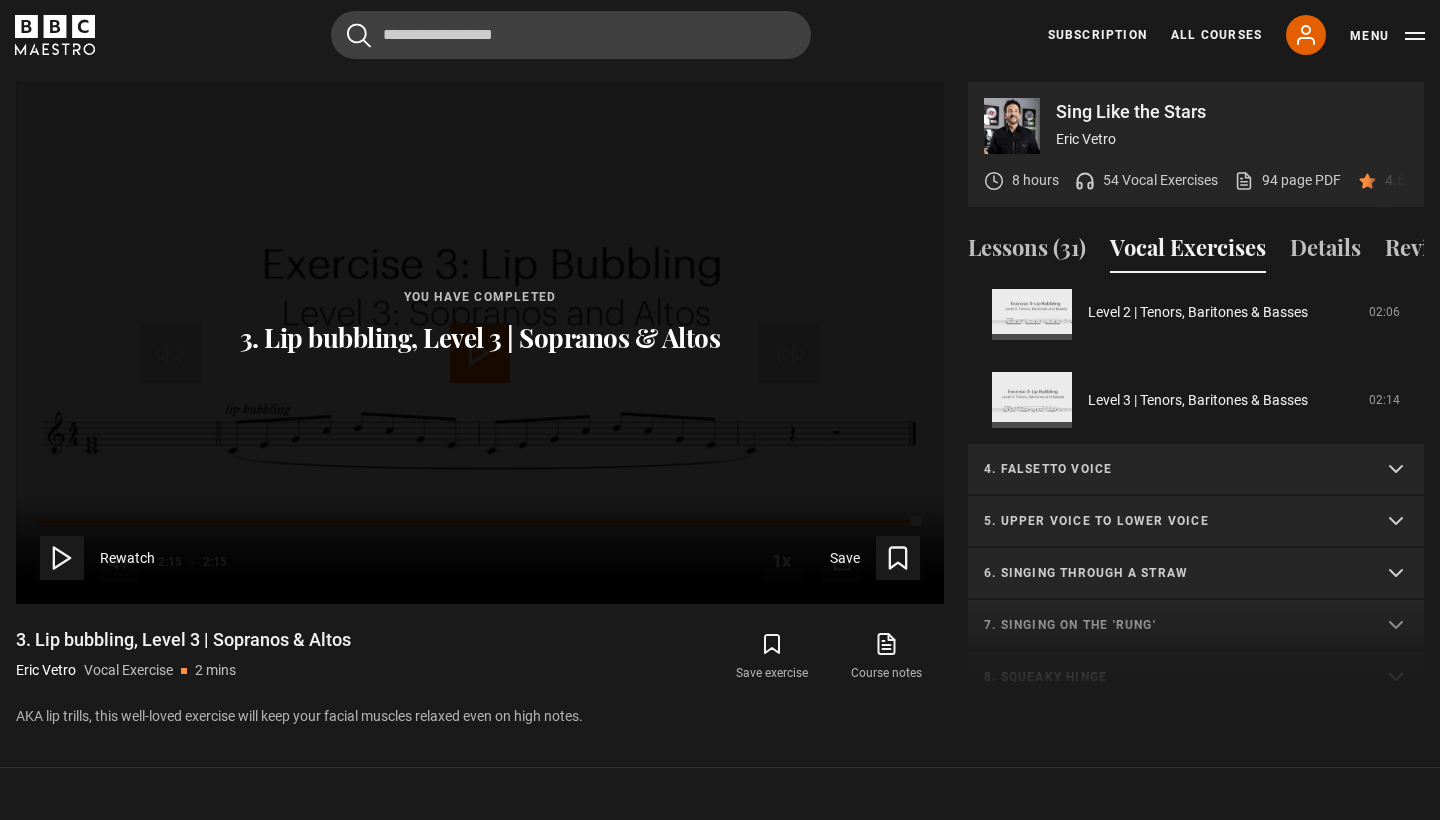scroll, scrollTop: 535, scrollLeft: 0, axis: vertical 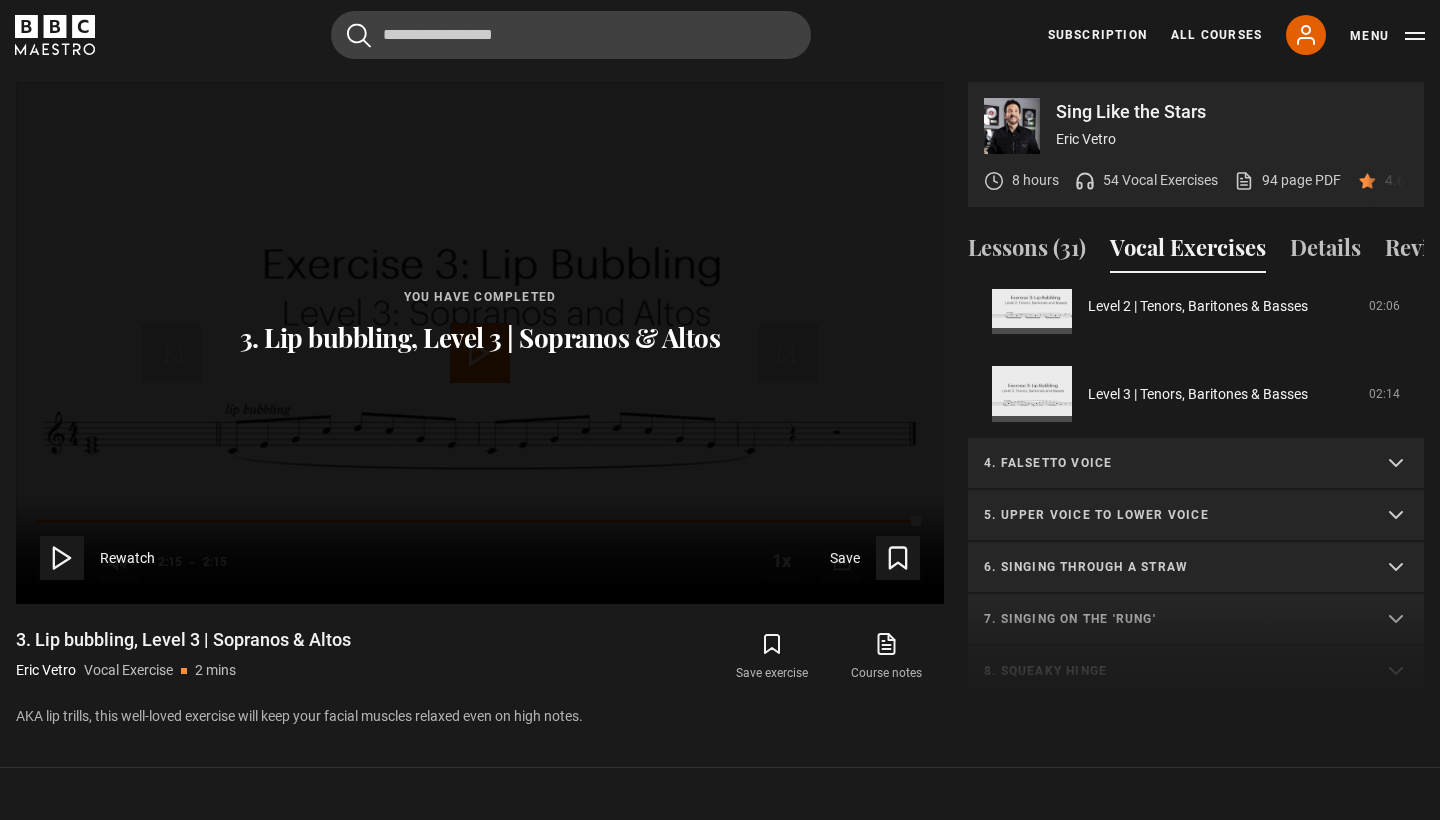 click on "4. Falsetto voice" at bounding box center [1172, 463] 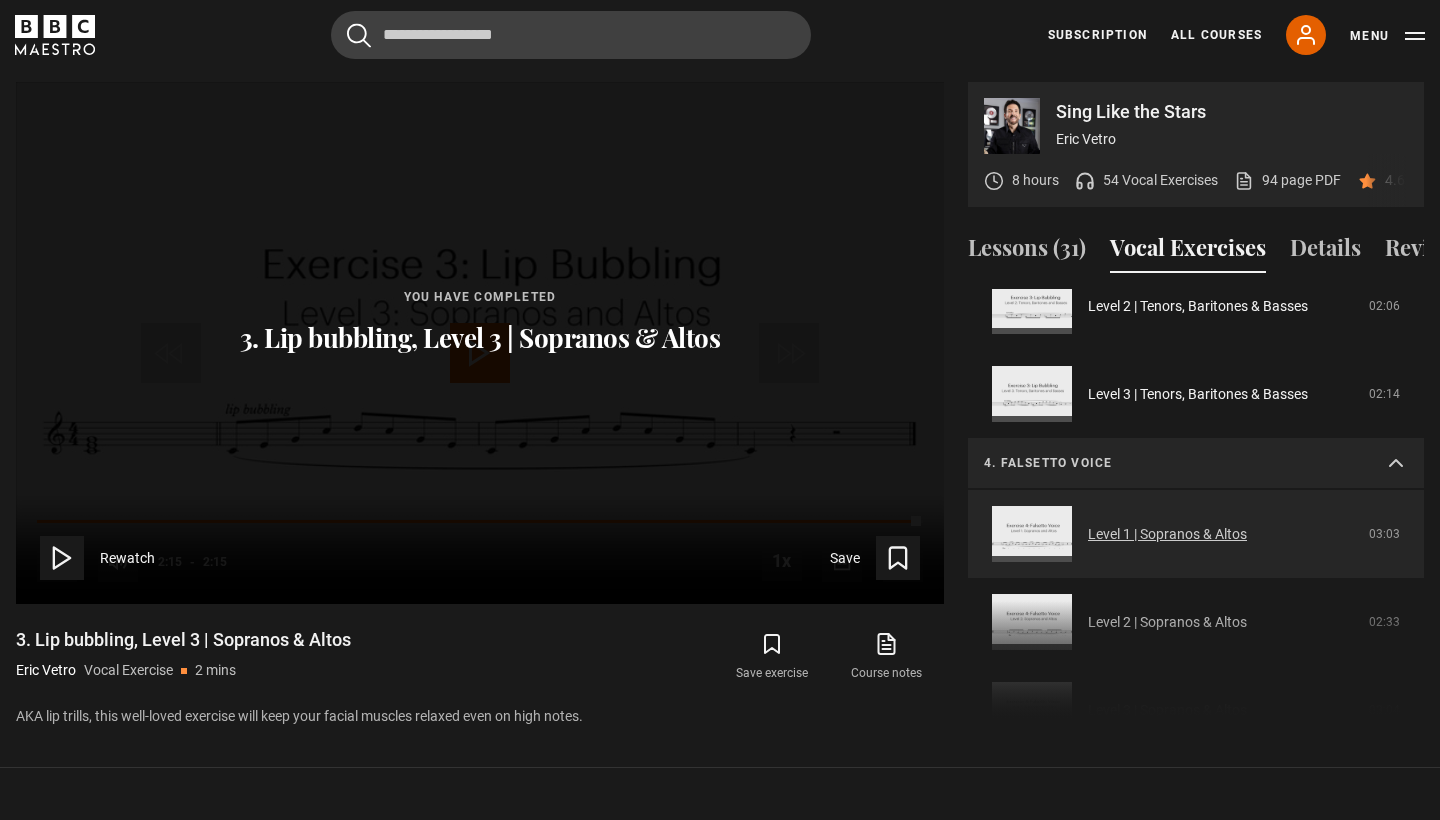 click on "Level 1 | Sopranos & Altos" at bounding box center (1167, 534) 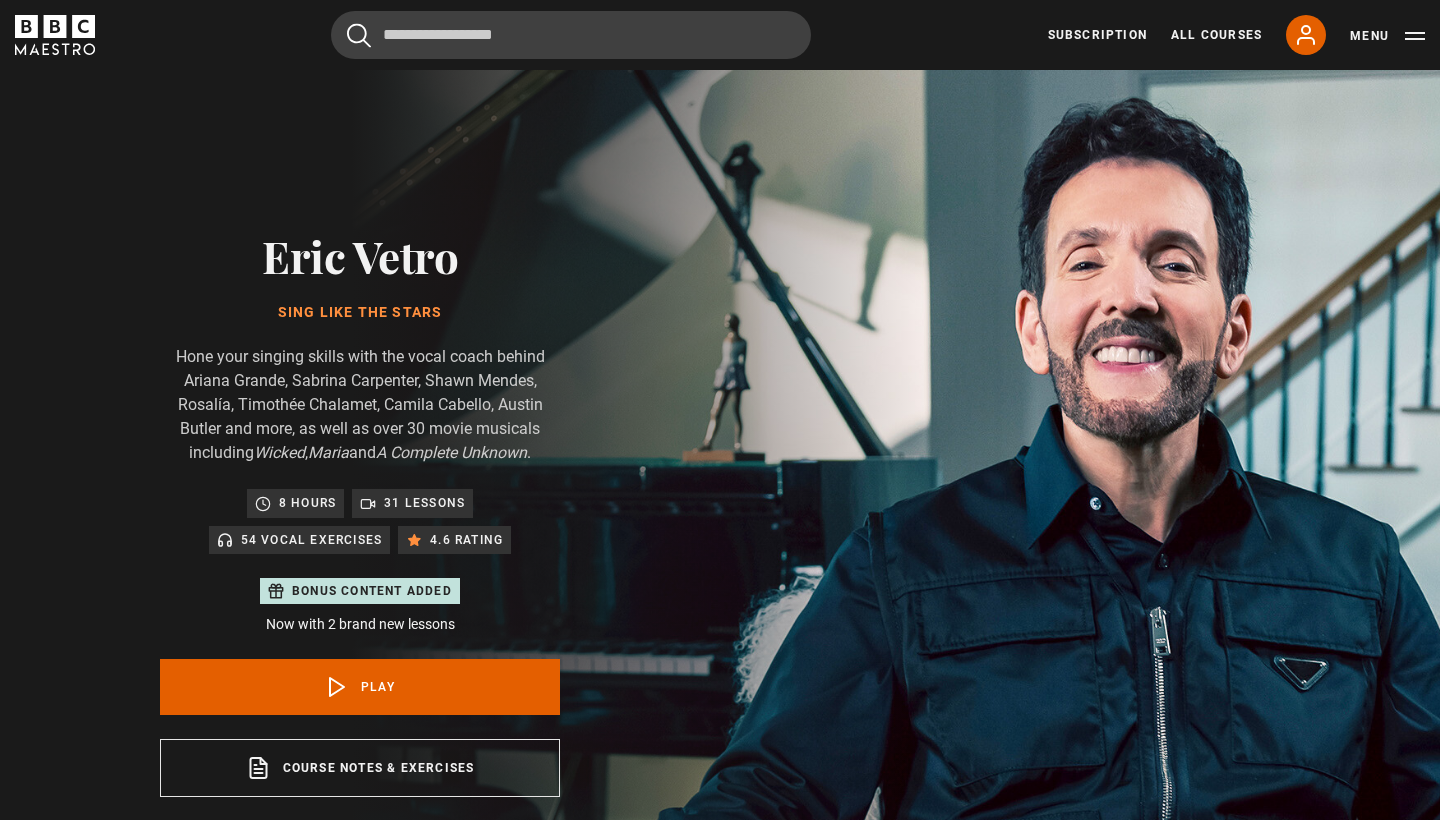 scroll, scrollTop: 955, scrollLeft: 0, axis: vertical 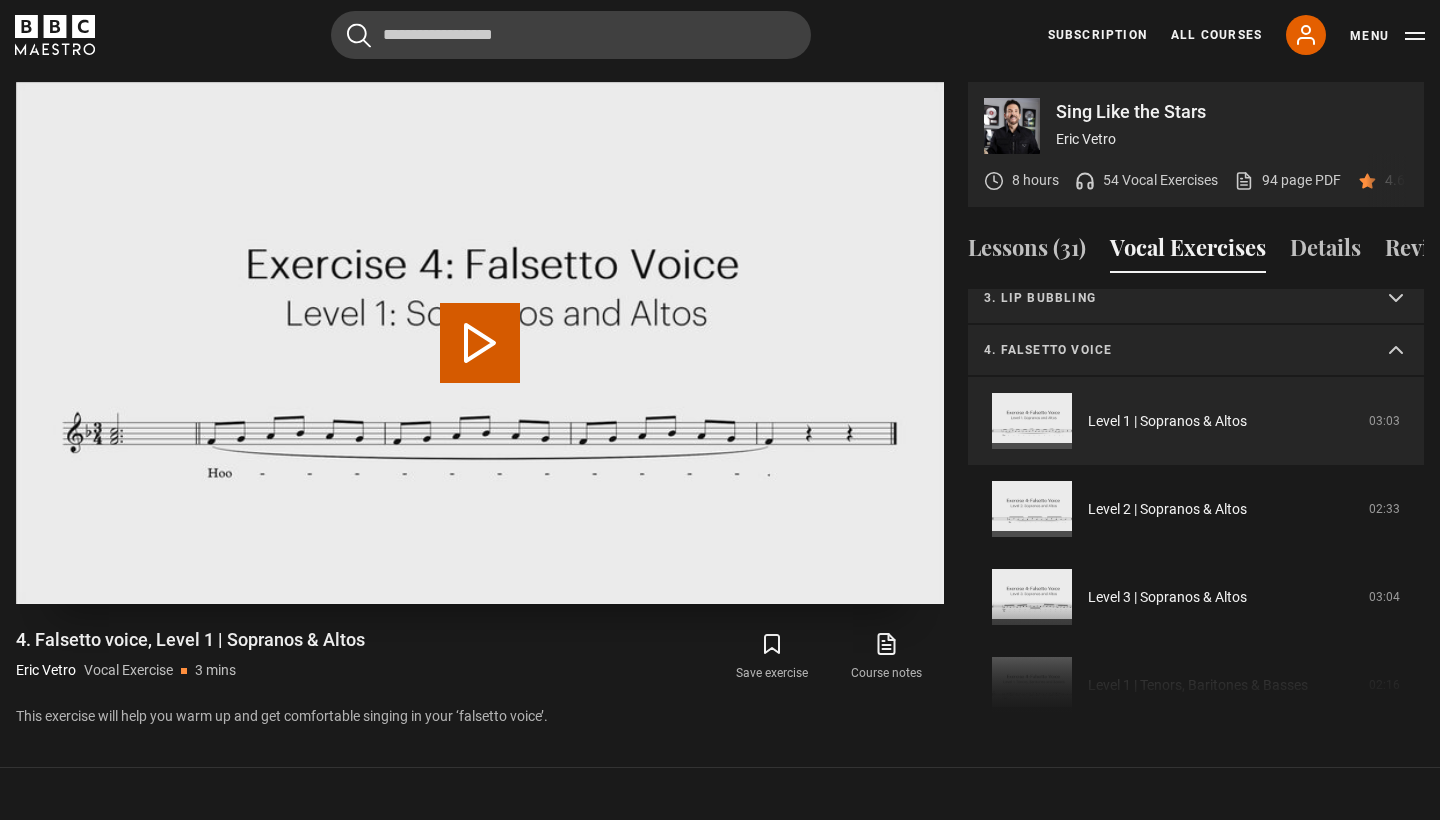 click on "Play Video" at bounding box center (480, 343) 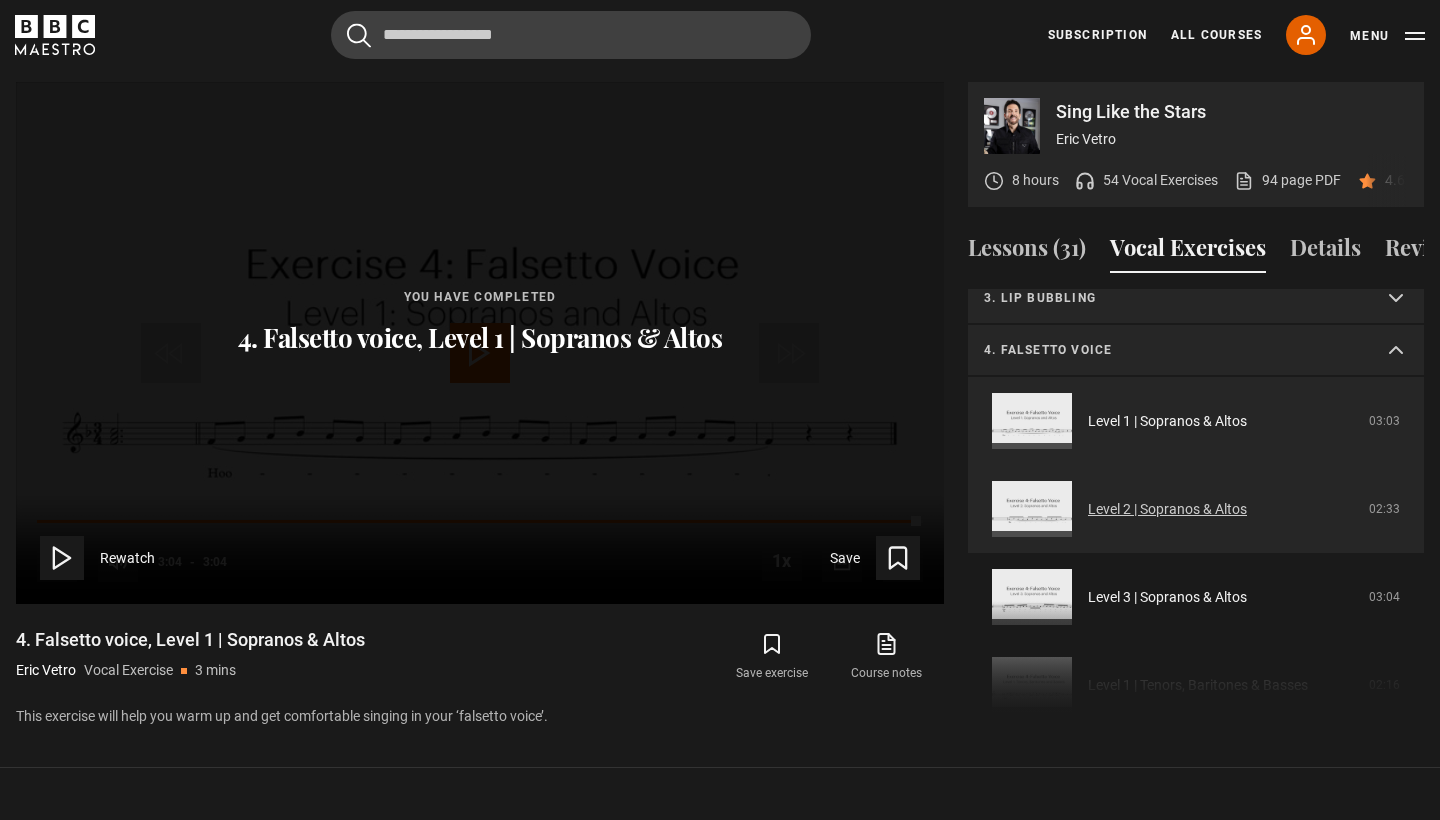 click on "Level 2 | Sopranos & Altos" at bounding box center (1167, 509) 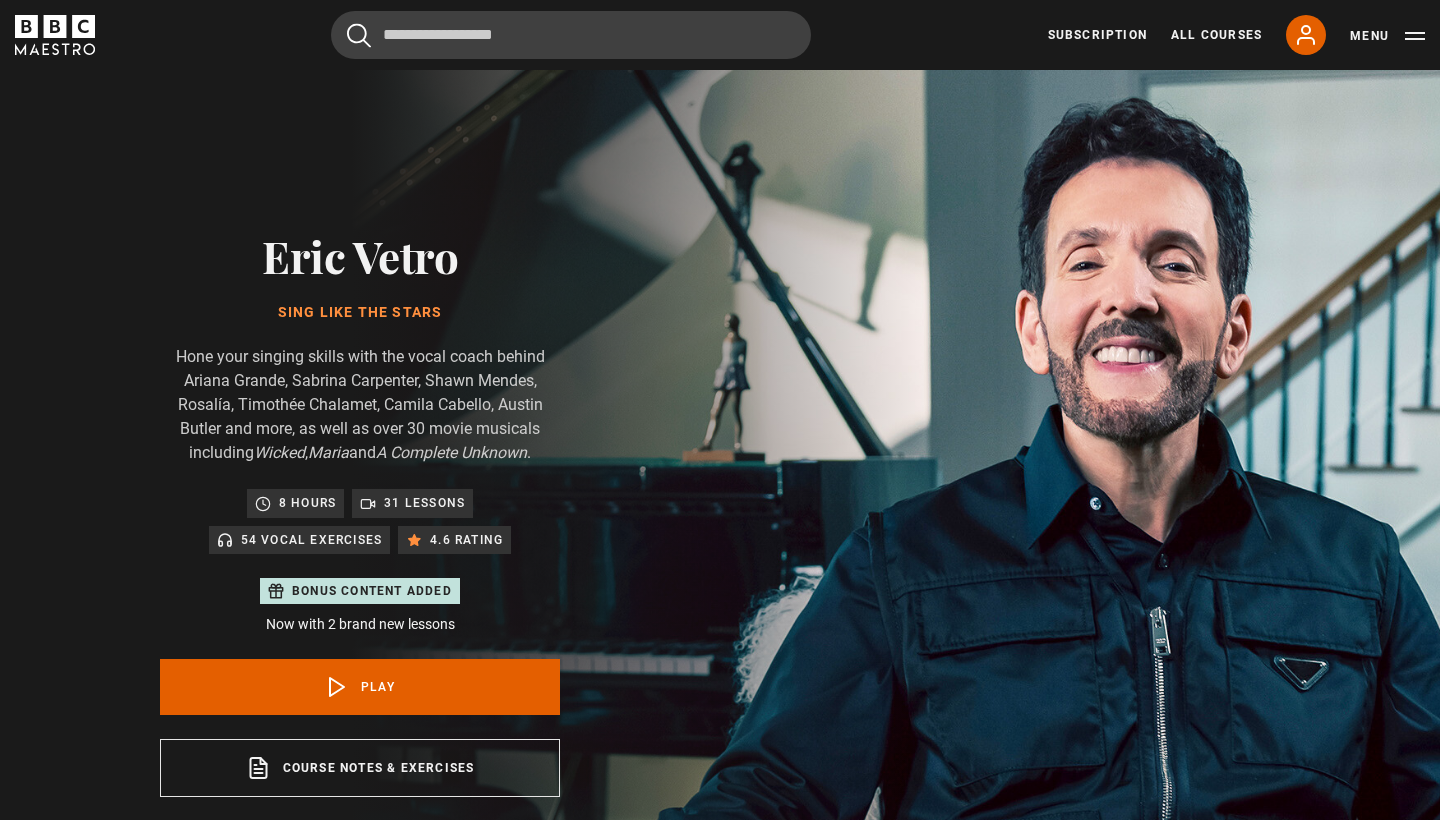 scroll, scrollTop: 955, scrollLeft: 0, axis: vertical 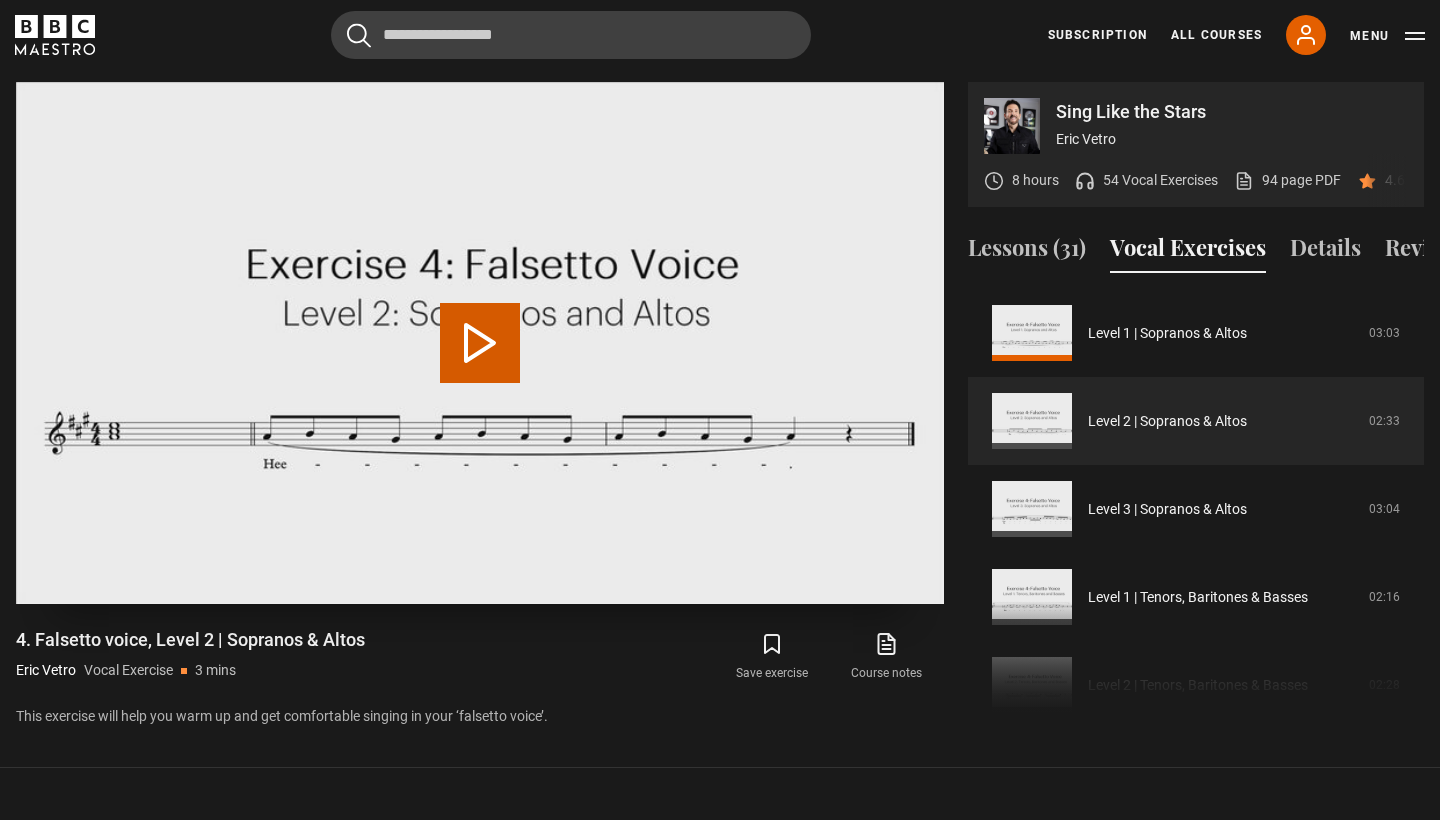 click on "Play Video" at bounding box center [480, 343] 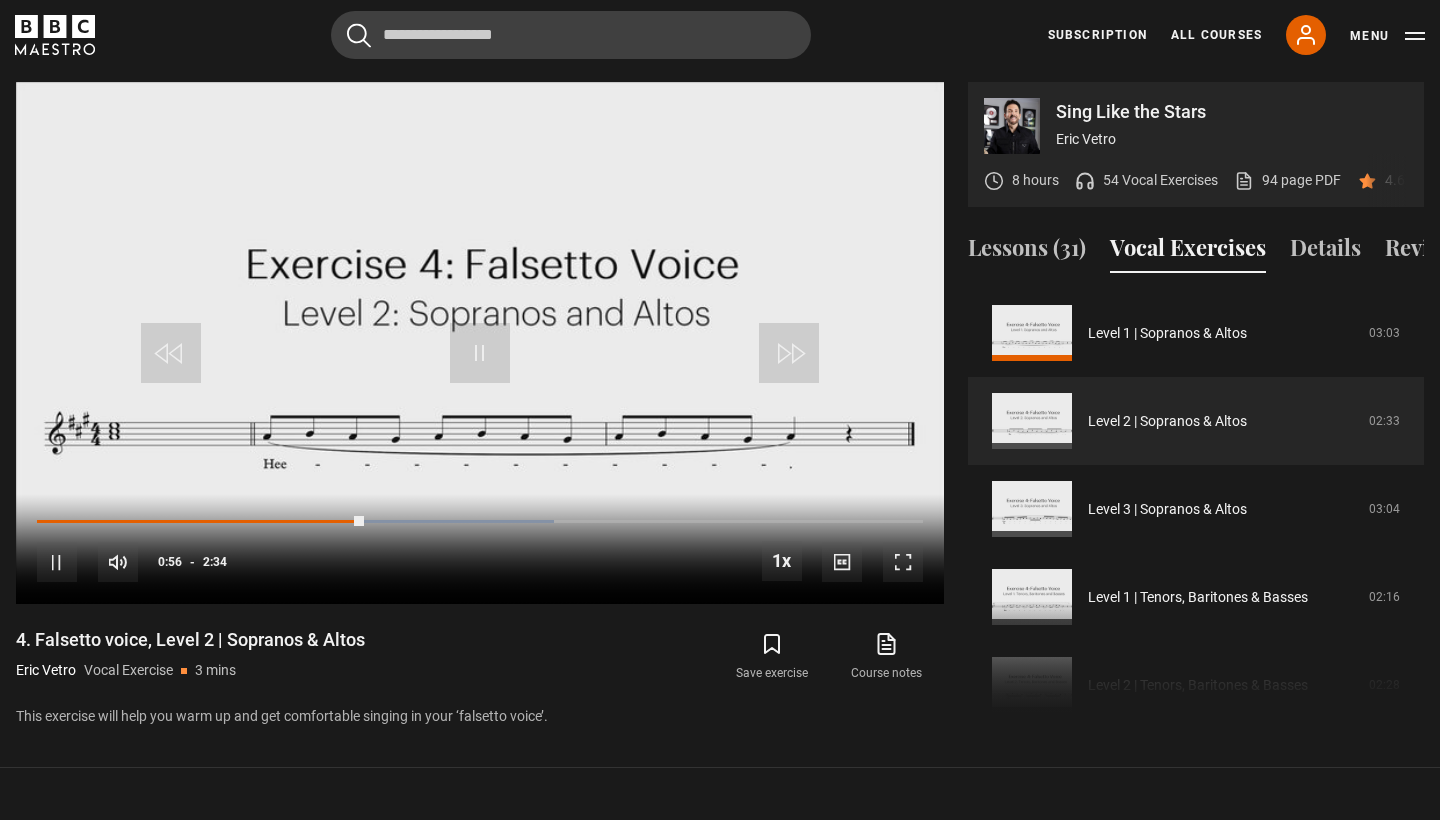 click on "Cancel
Courses
Previous courses
Next courses
Agatha Christie Writing 12  Related Lessons New Ago Perrone Mastering Mixology 22  Related Lessons New Isabel Allende Magical Storytelling 22  Related Lessons New Evy Poumpouras The Art of Influence 24  Related Lessons New Trinny Woodall Thriving in Business 24  Related Lessons Beata Heuman Interior Design 20  Related Lessons New Eric Vetro Sing Like the Stars 31  Related Lessons Stephanie Romiszewski  Sleep Better 21  Related Lessons Jo Malone CBE Think Like an Entrepreneur 19  Related Lessons New 21" at bounding box center (720, 35) 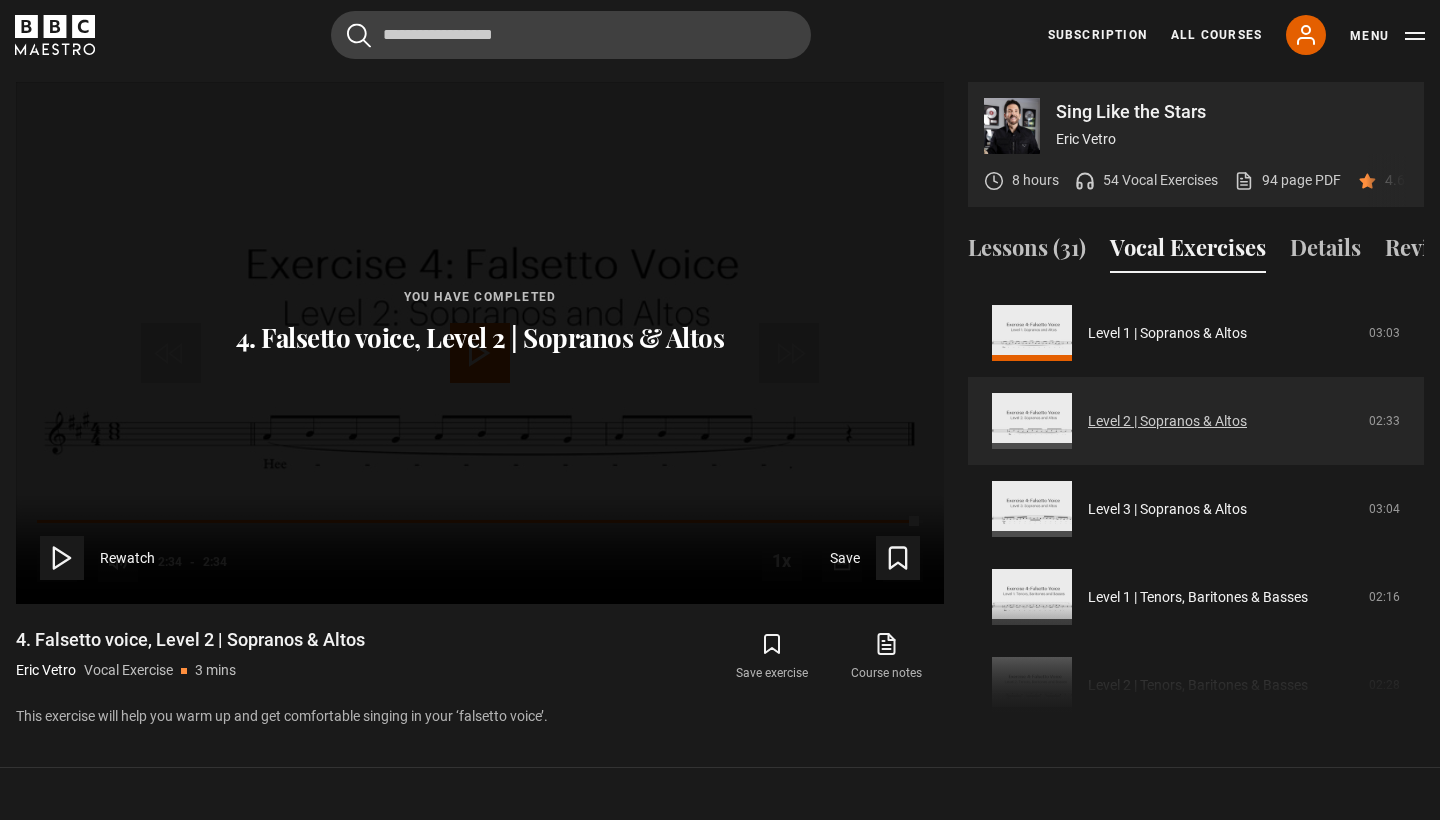 click on "Level 2 | Sopranos & Altos" at bounding box center [1167, 421] 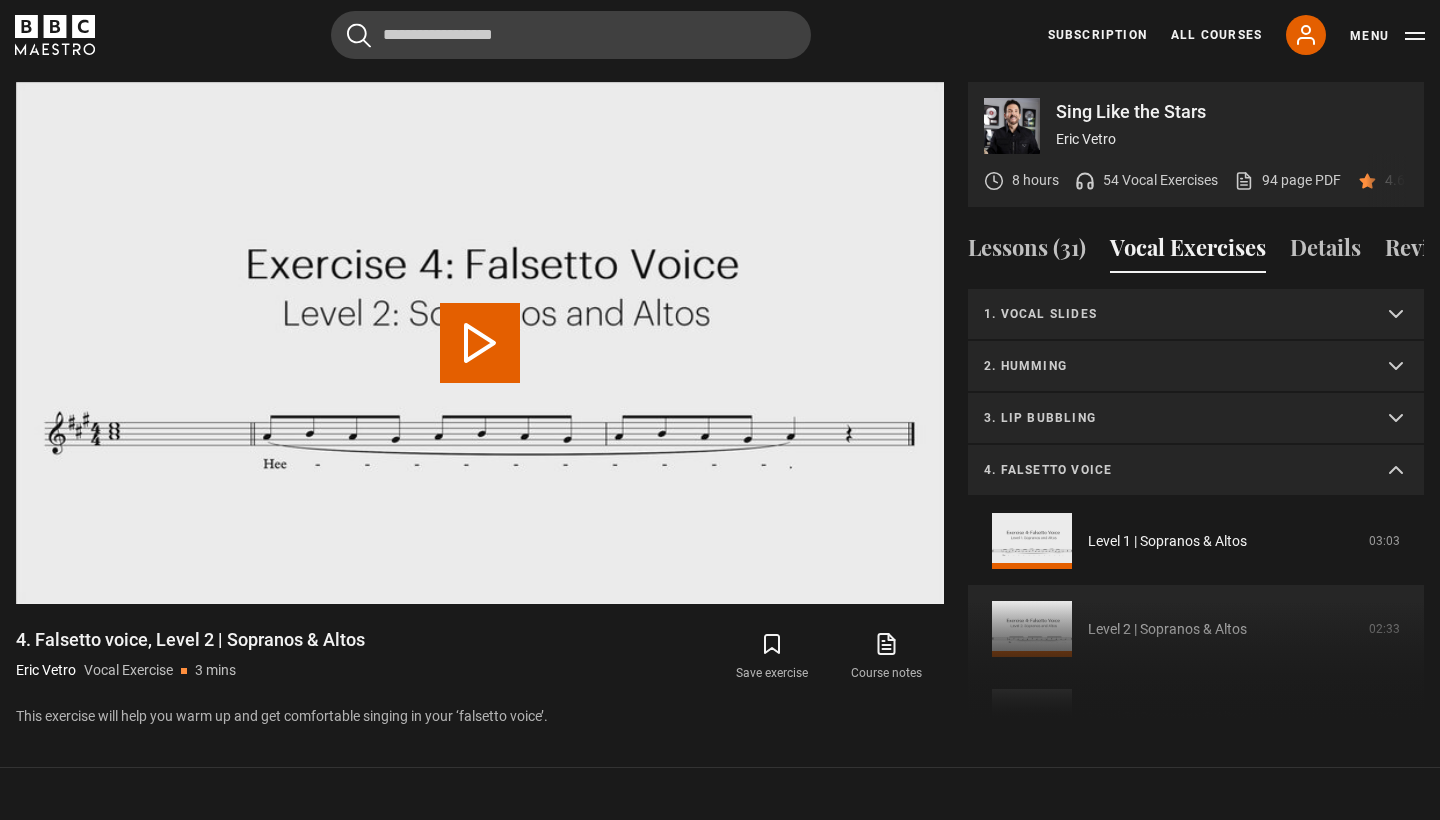 scroll, scrollTop: 208, scrollLeft: 0, axis: vertical 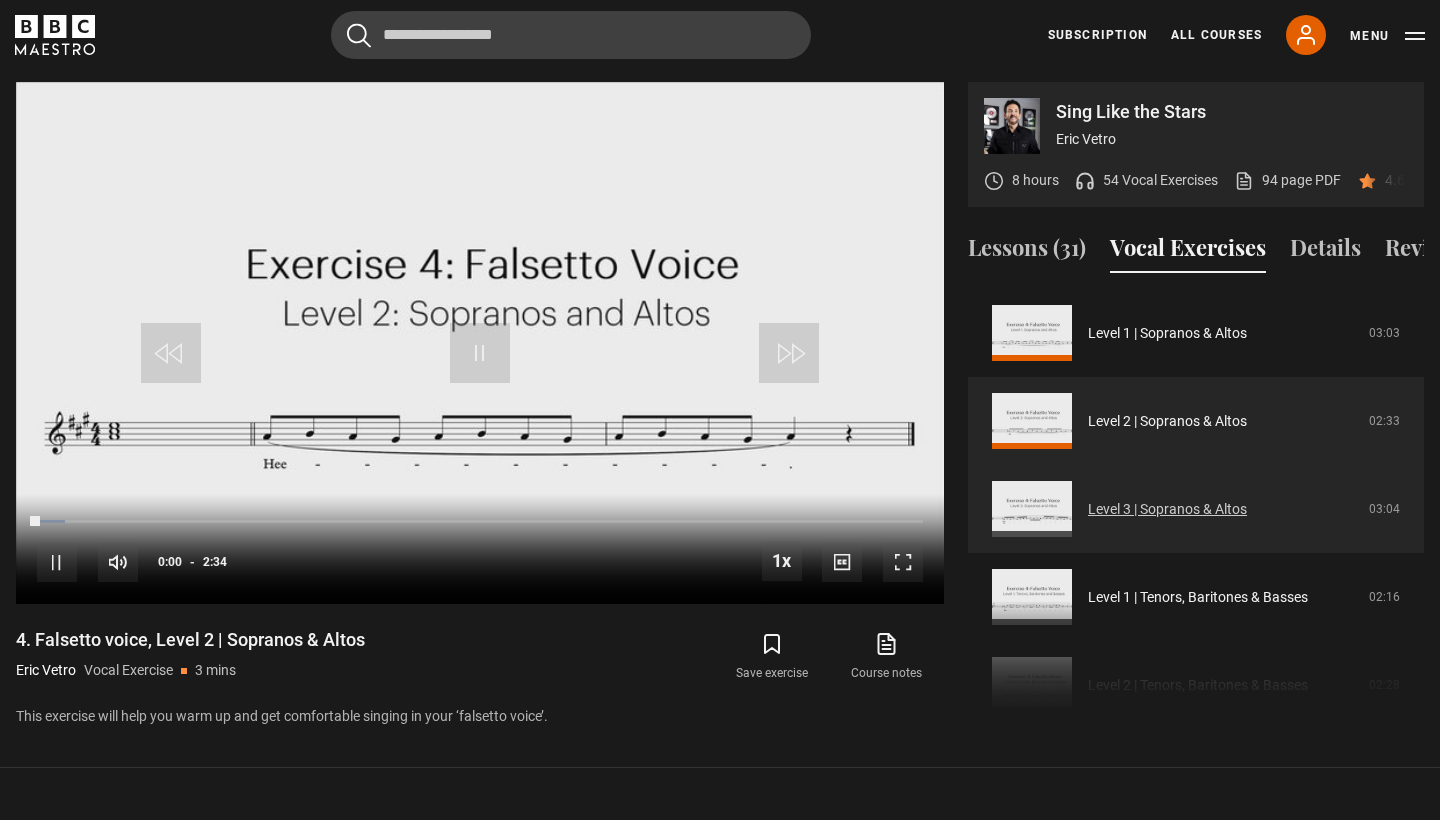 click on "Level 3 | Sopranos & Altos" at bounding box center (1167, 509) 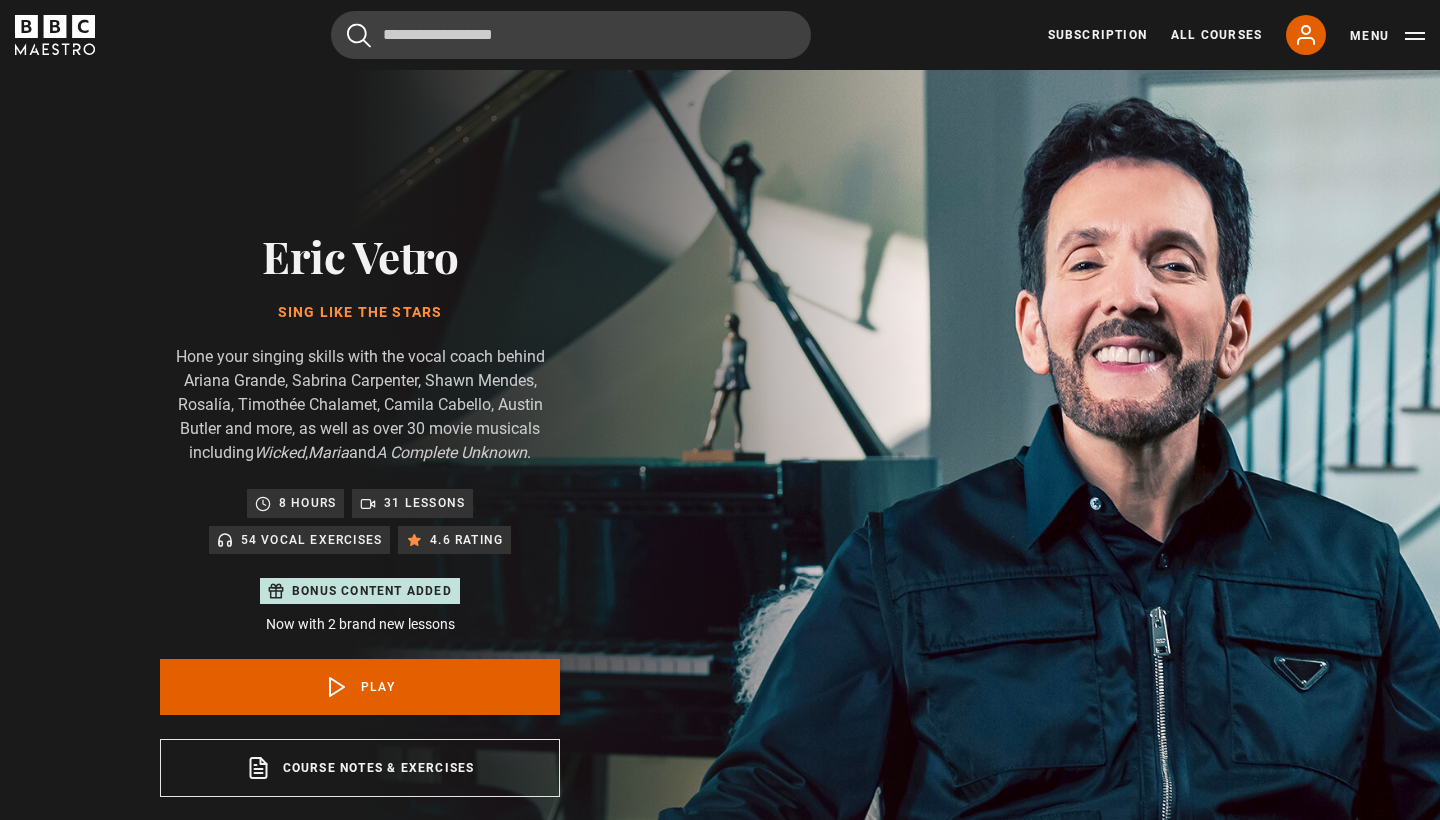 scroll, scrollTop: 955, scrollLeft: 0, axis: vertical 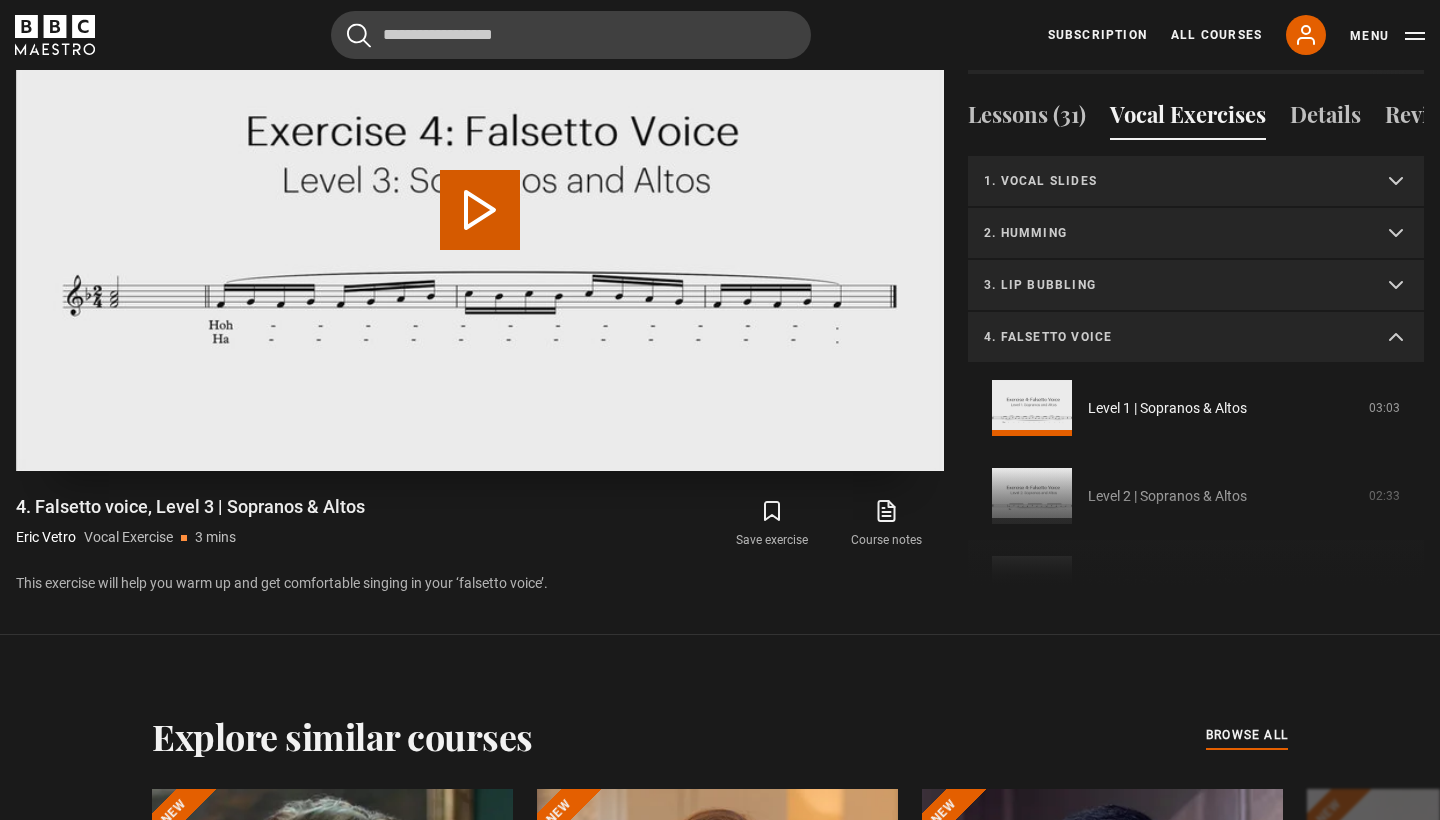 click on "Play Video" at bounding box center [480, 210] 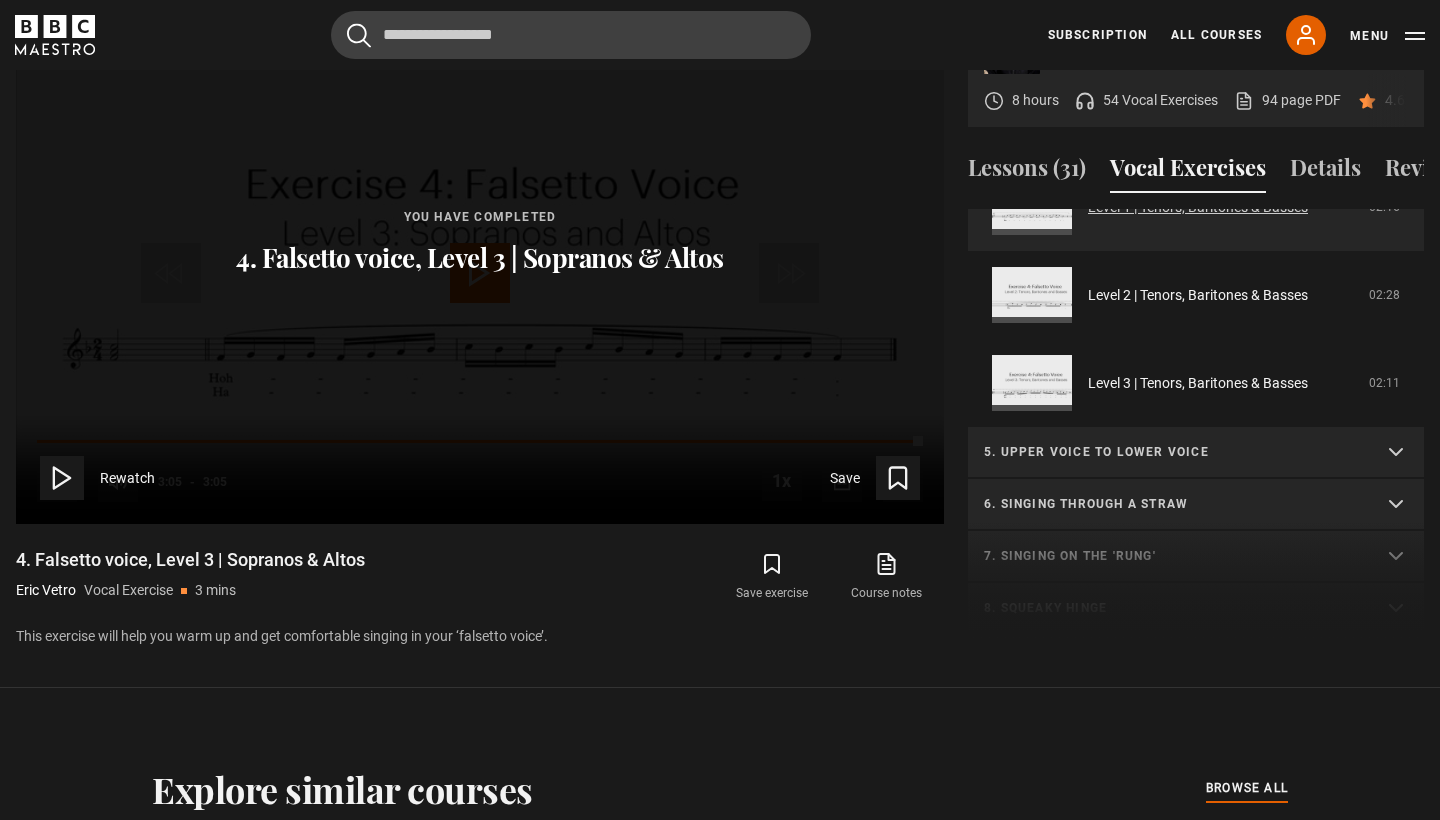 scroll, scrollTop: 534, scrollLeft: 0, axis: vertical 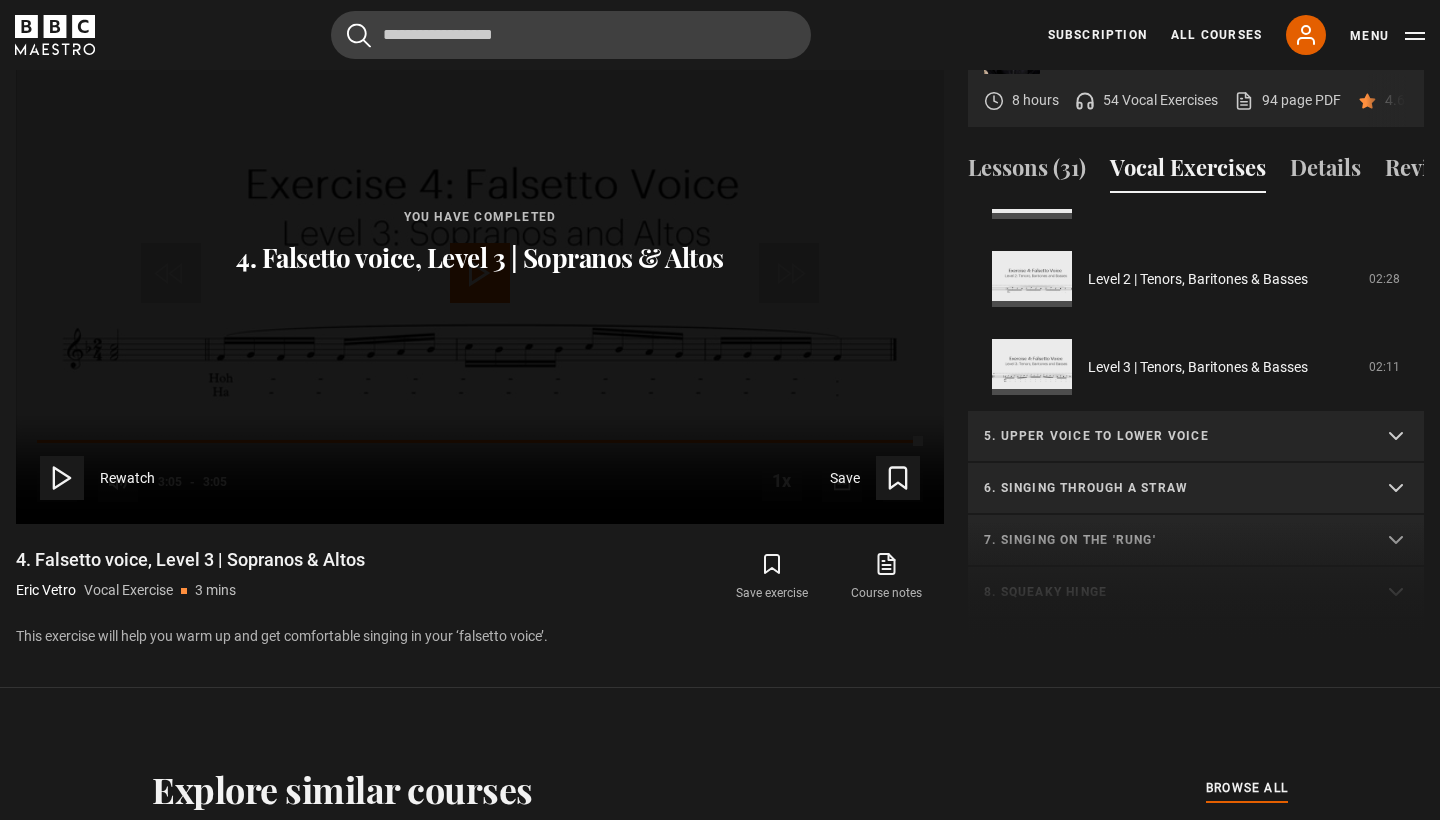 click on "5. Upper voice to lower voice" at bounding box center [1172, 436] 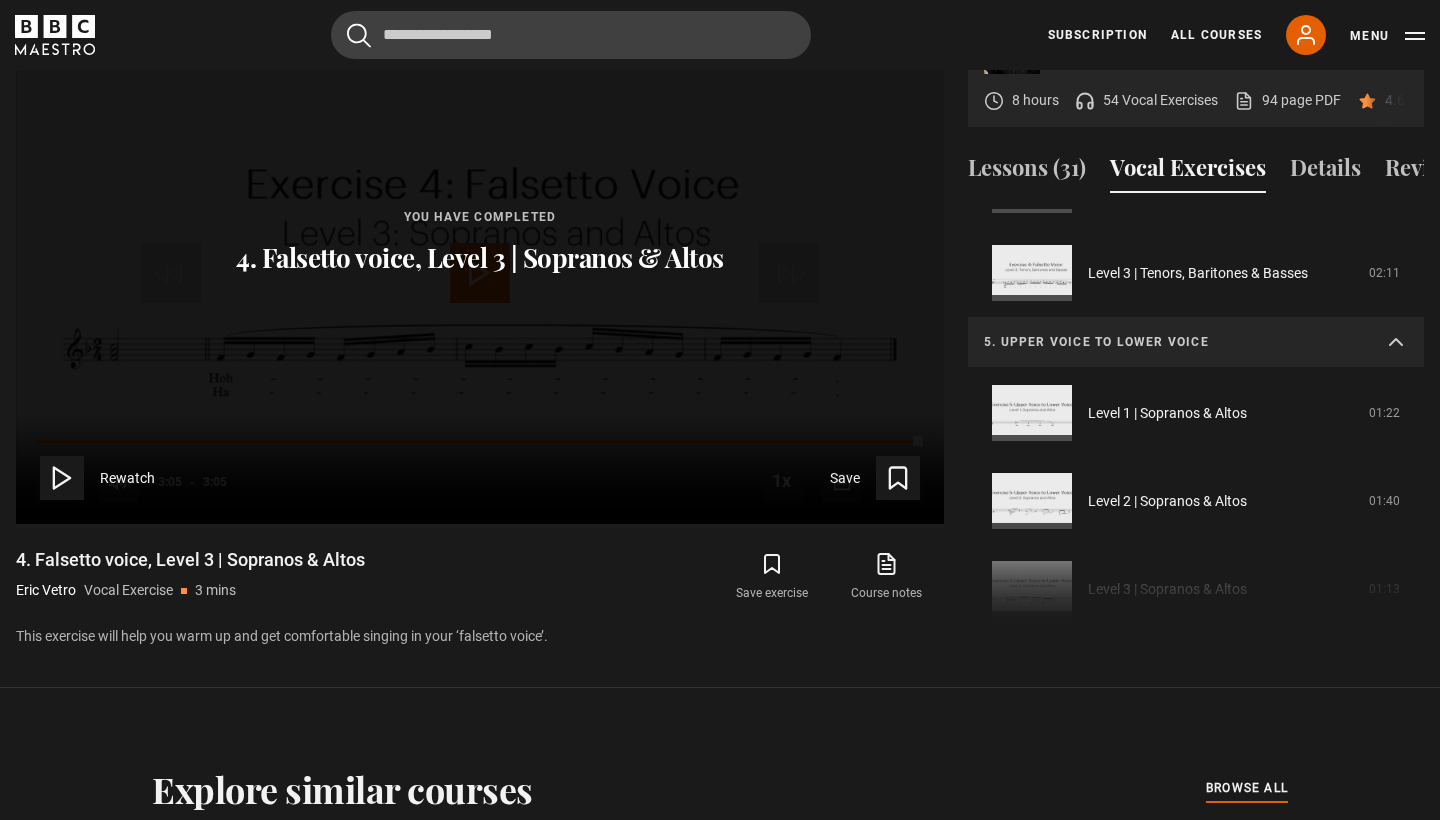 scroll, scrollTop: 637, scrollLeft: 0, axis: vertical 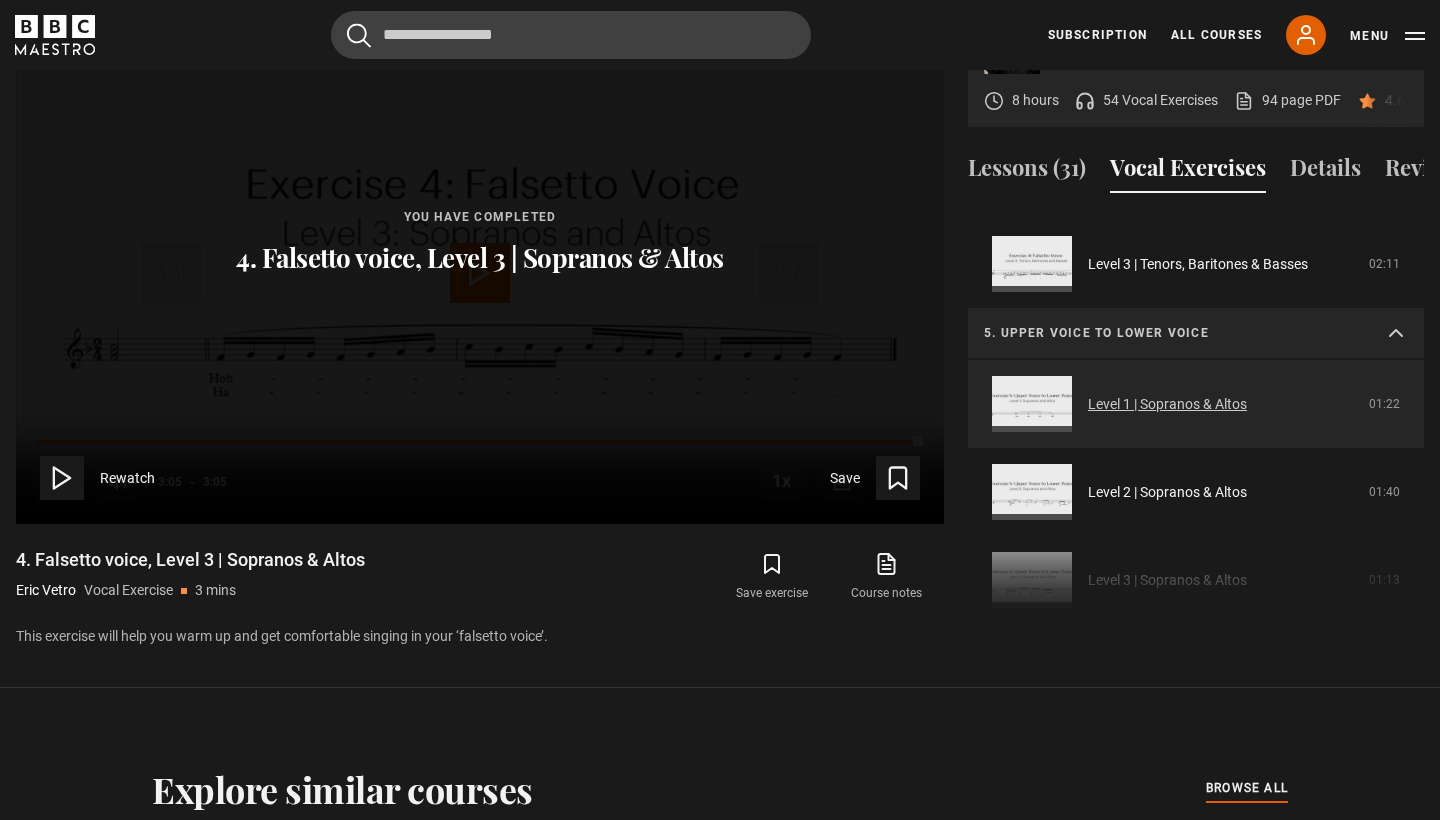 click on "Level 1 | Sopranos & Altos" at bounding box center (1167, 404) 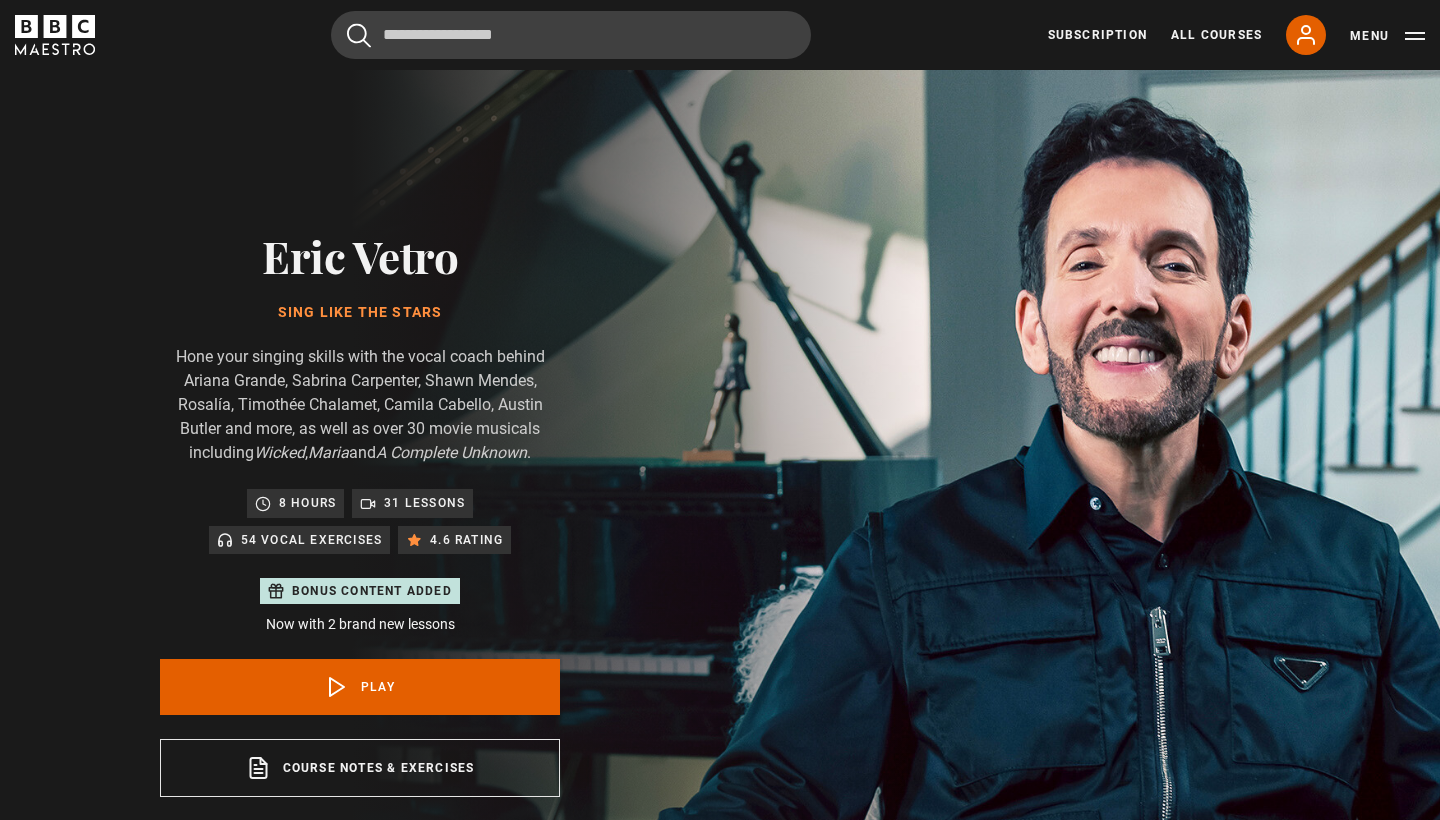 scroll, scrollTop: 955, scrollLeft: 0, axis: vertical 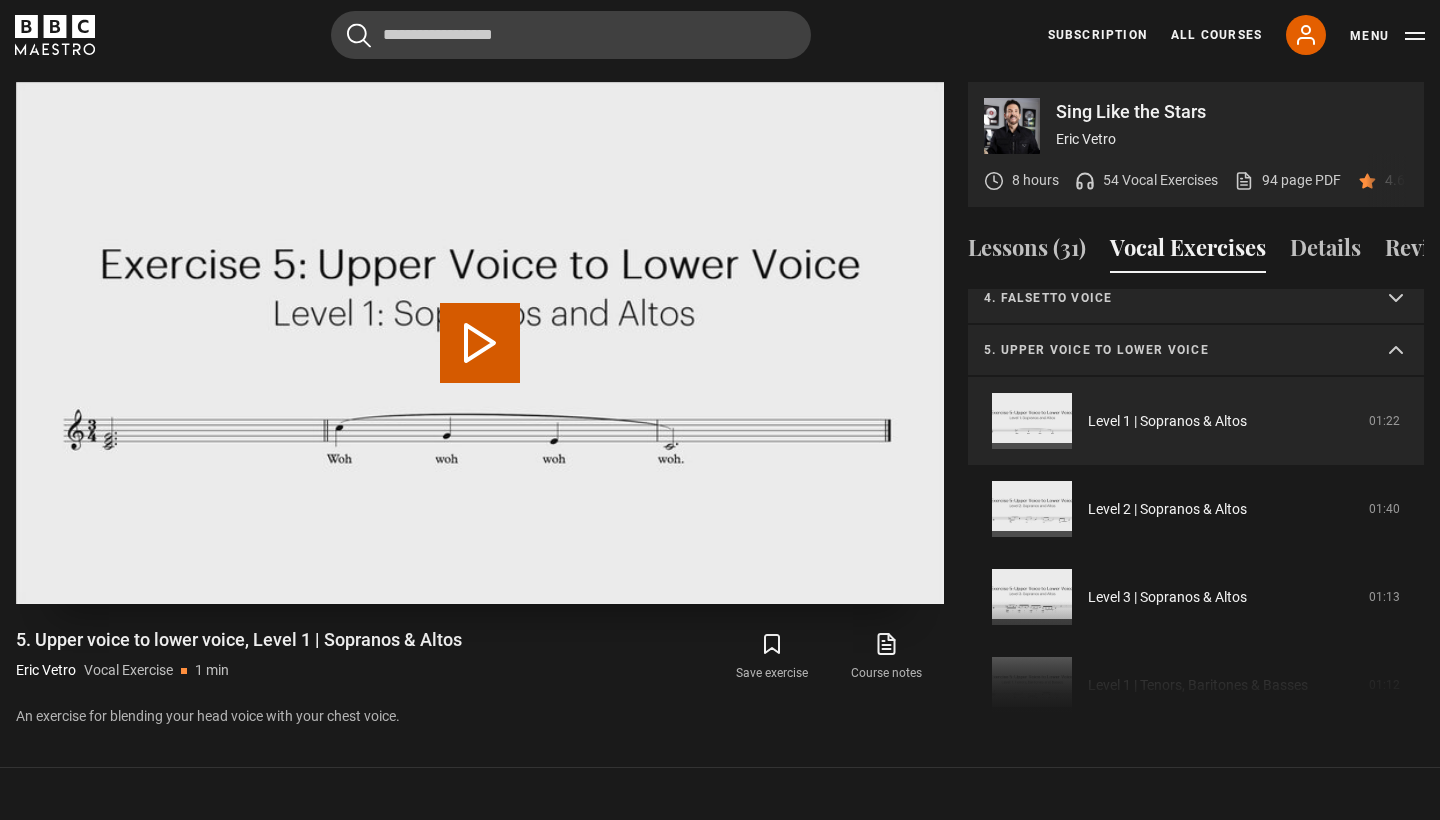 click on "Play Video" at bounding box center (480, 343) 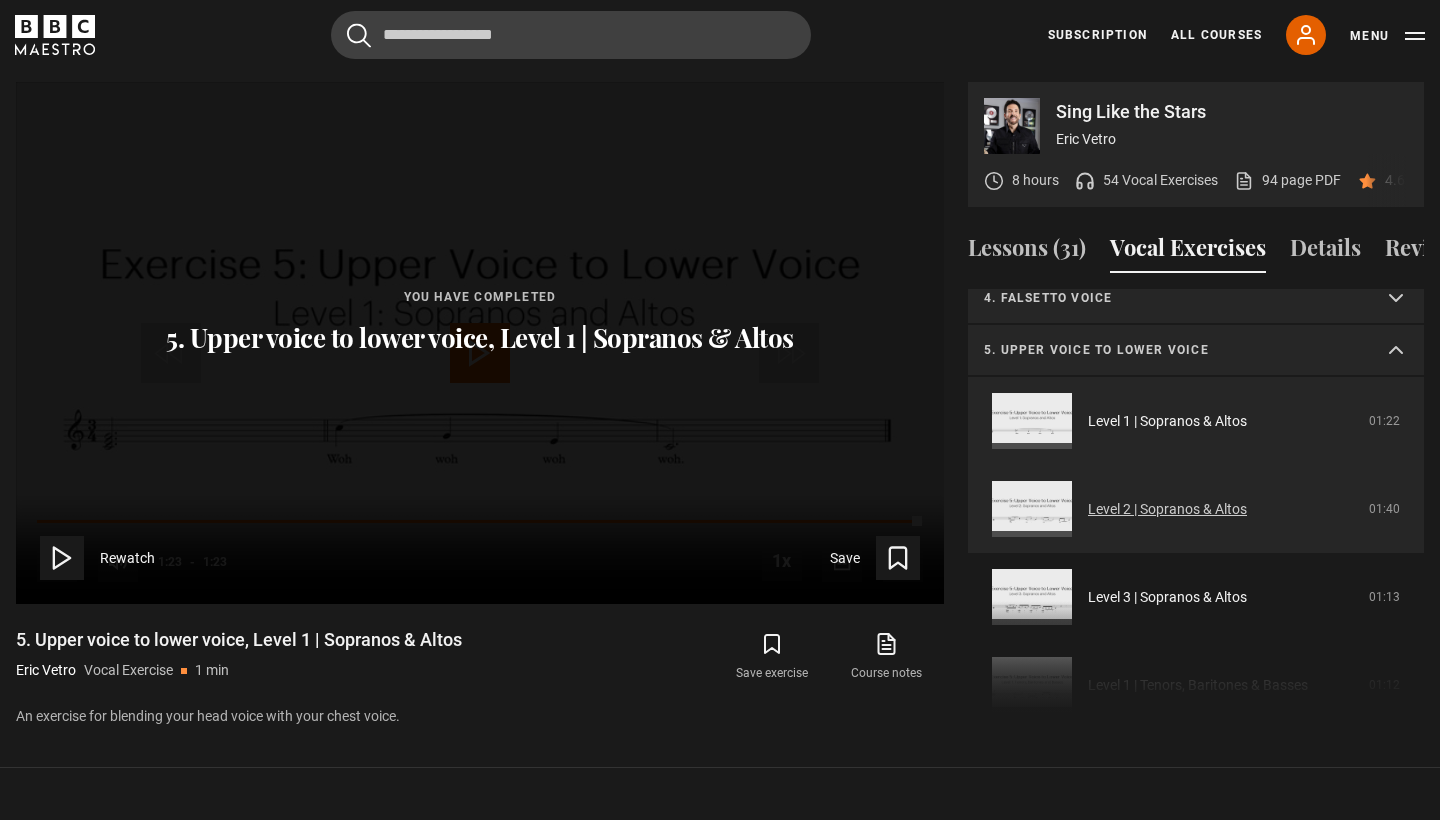 click on "Level 2 | Sopranos & Altos" at bounding box center (1167, 509) 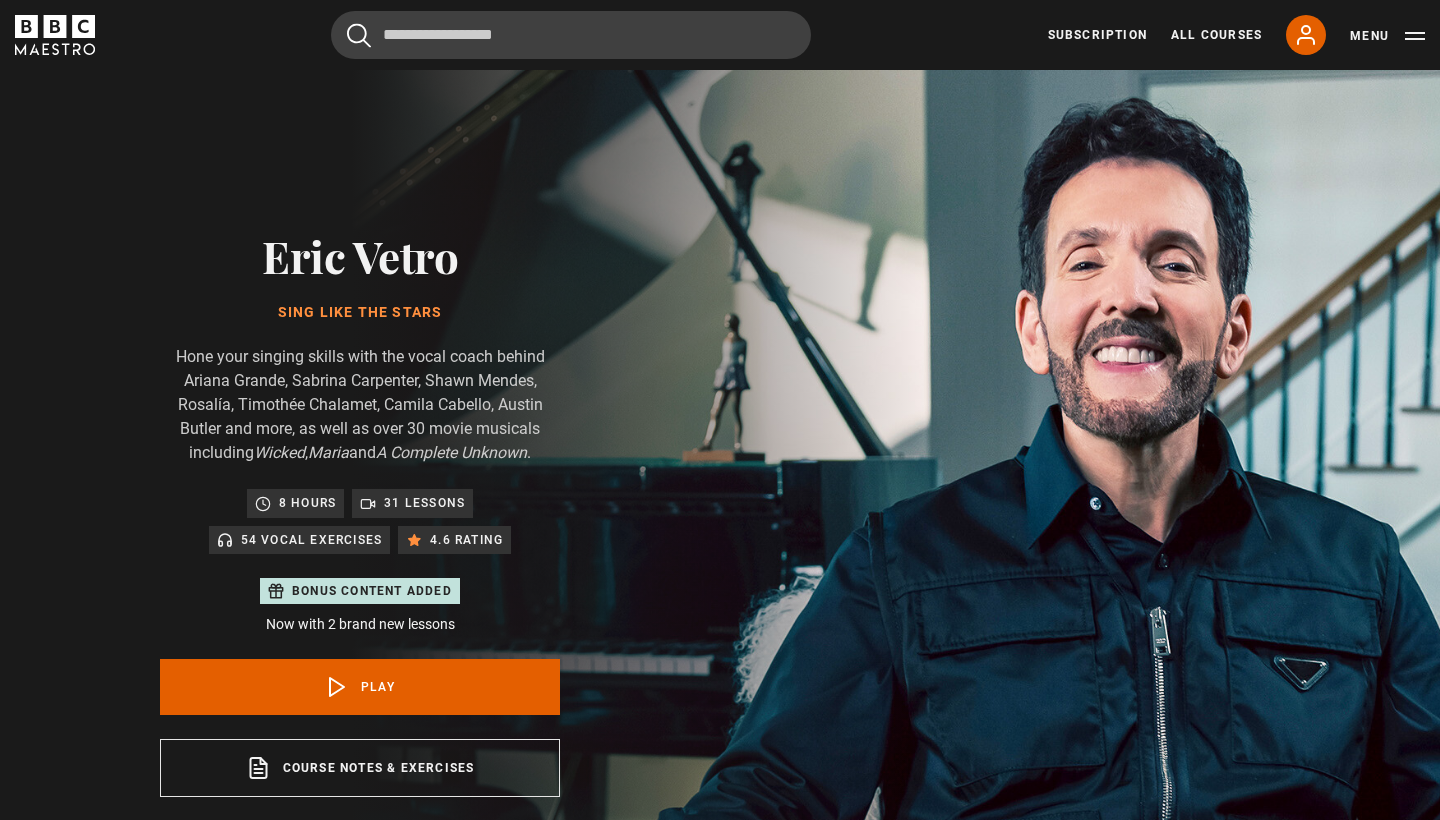 scroll, scrollTop: 955, scrollLeft: 0, axis: vertical 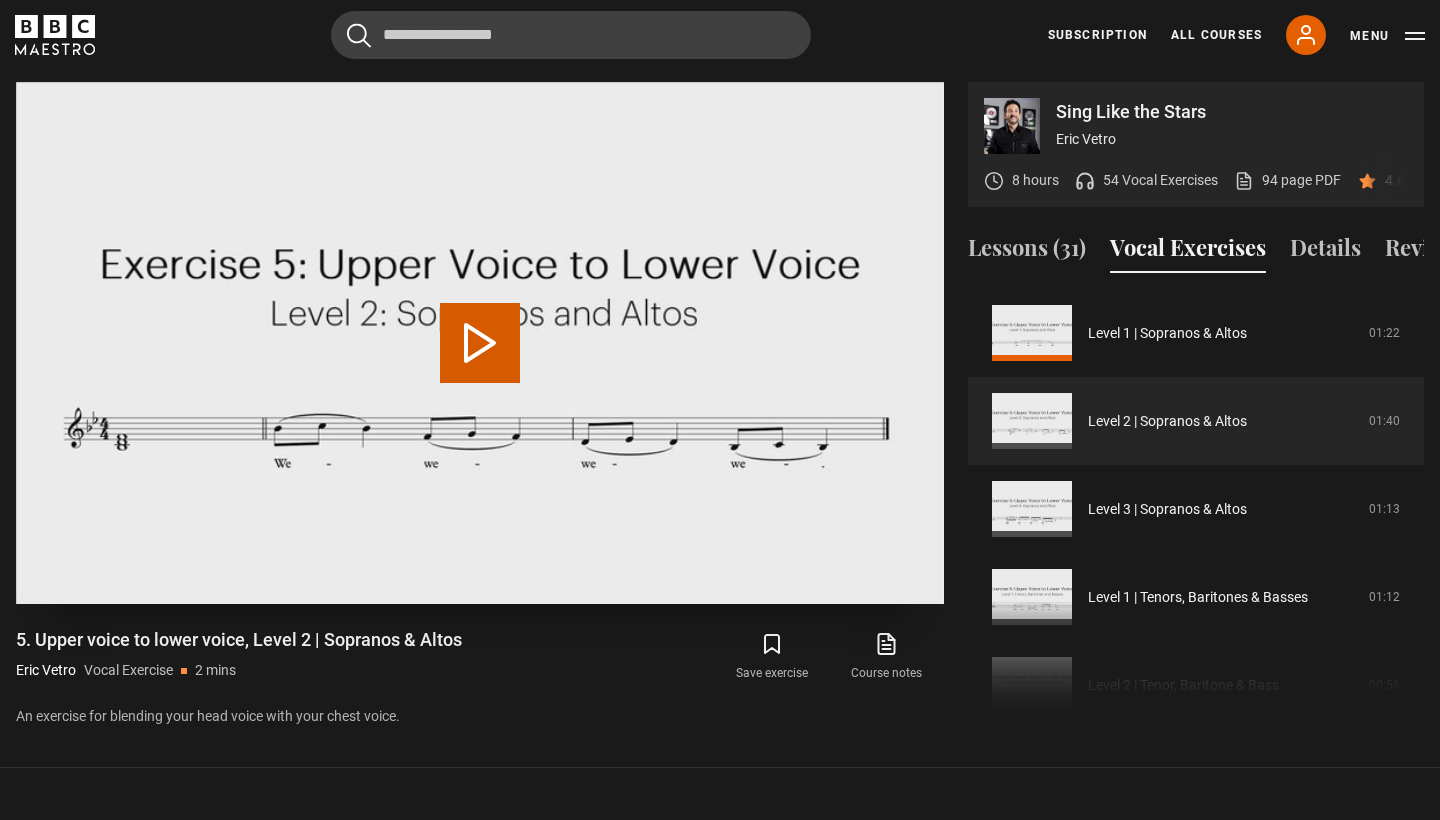 click at bounding box center (480, 343) 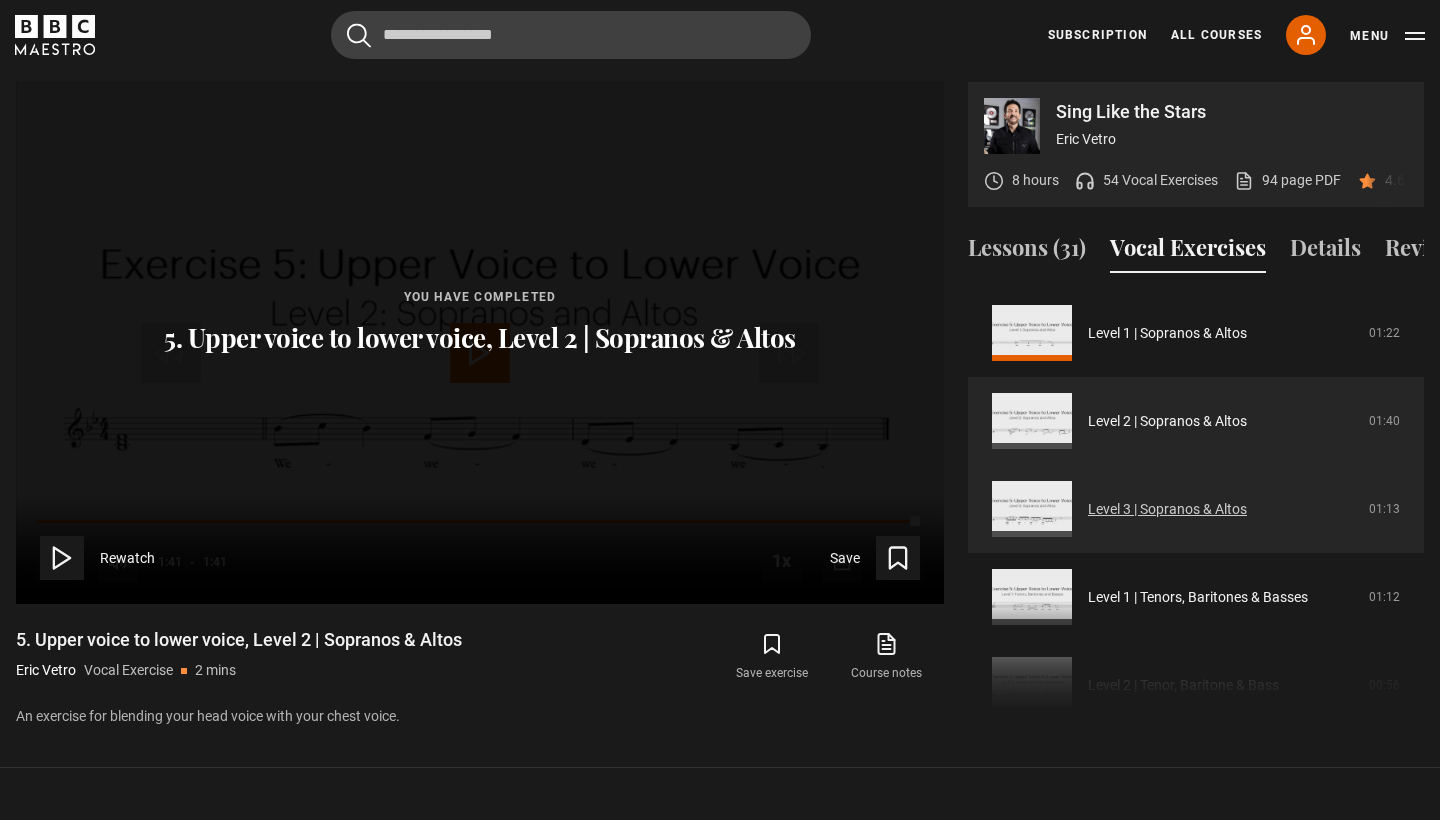 click on "Level 3 | Sopranos & Altos" at bounding box center [1167, 509] 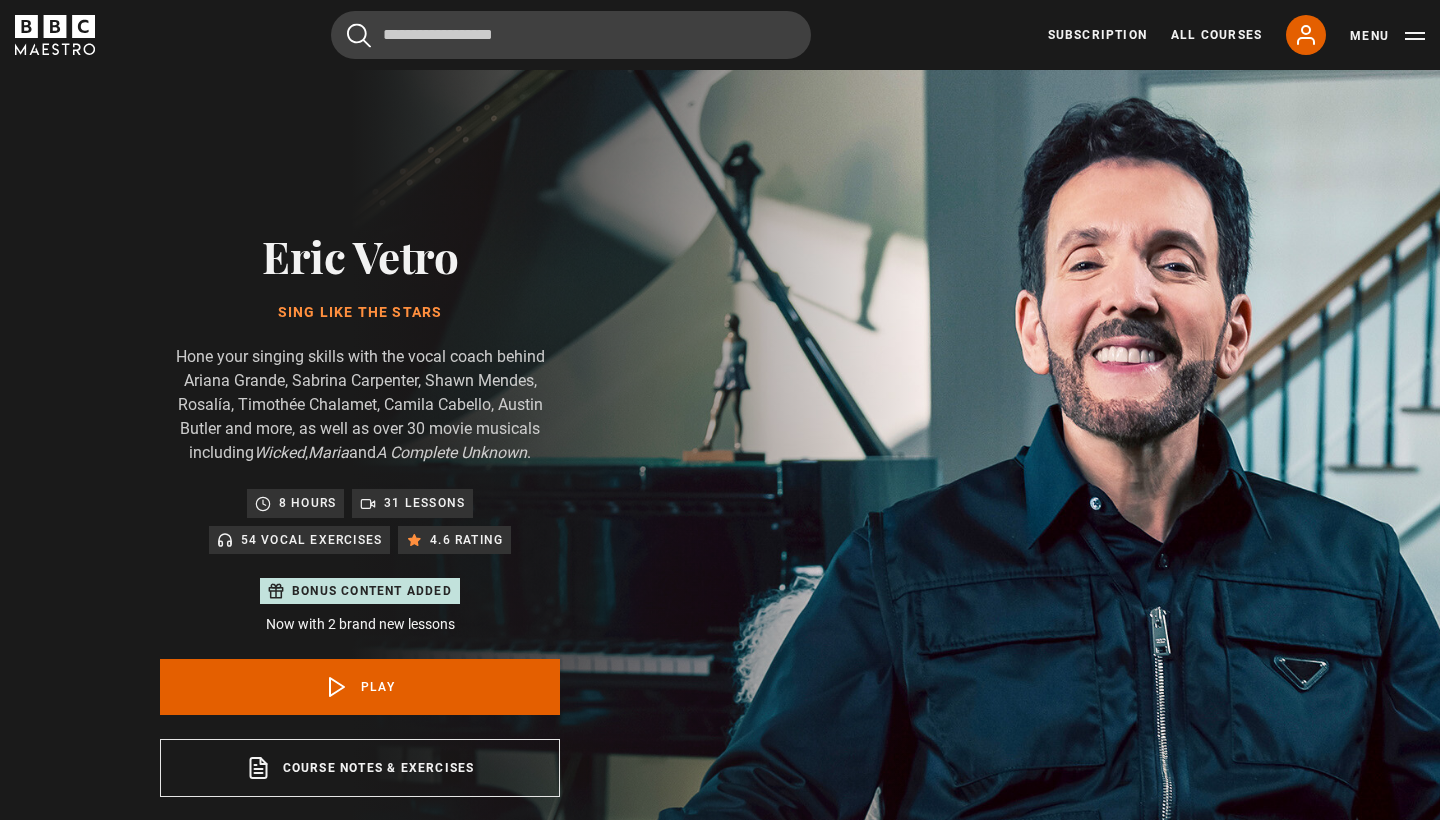 scroll, scrollTop: 955, scrollLeft: 0, axis: vertical 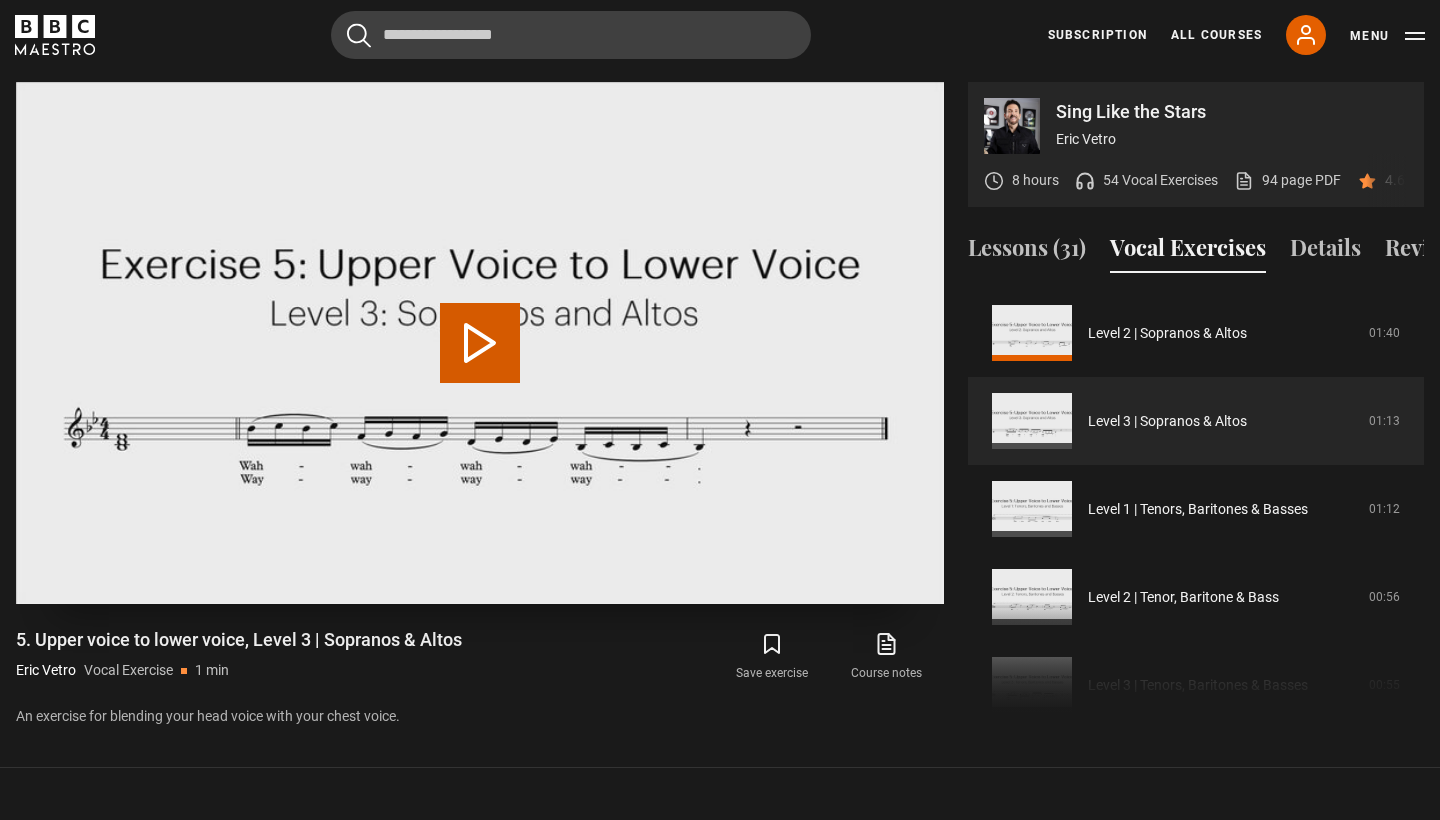 click at bounding box center [480, 343] 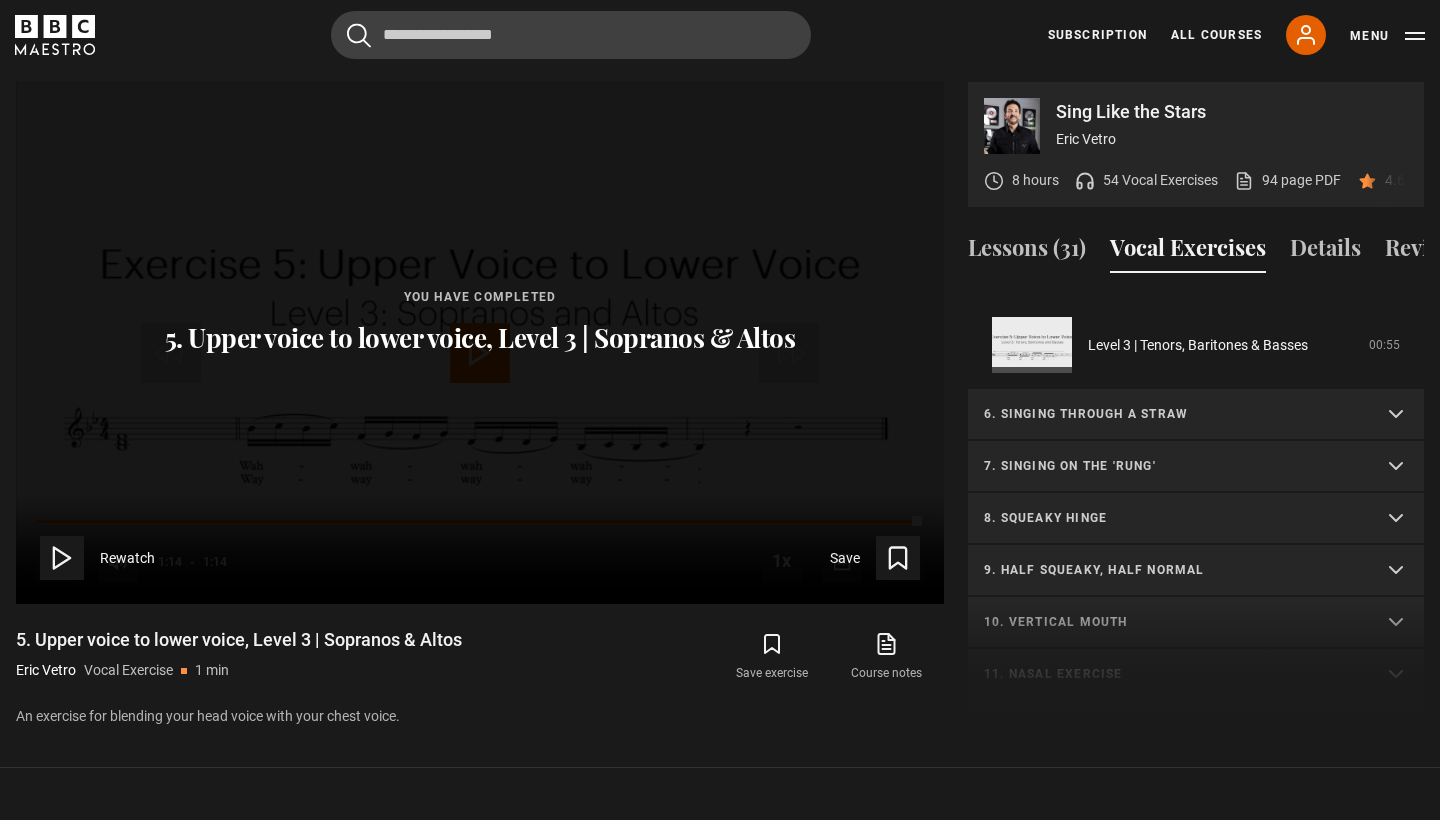 scroll, scrollTop: 695, scrollLeft: 0, axis: vertical 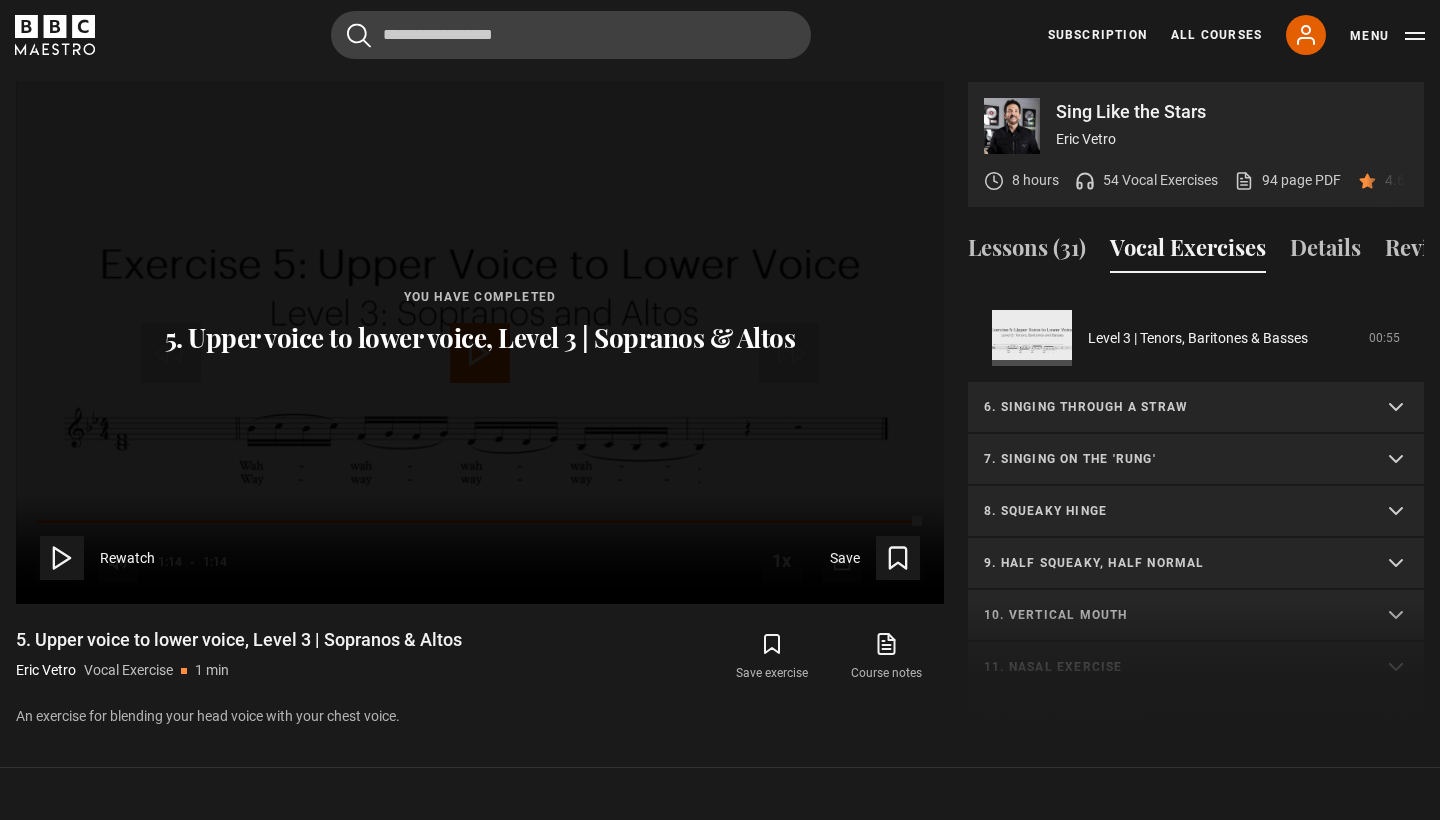 click on "7. Singing on the 'rung'" at bounding box center [1172, 459] 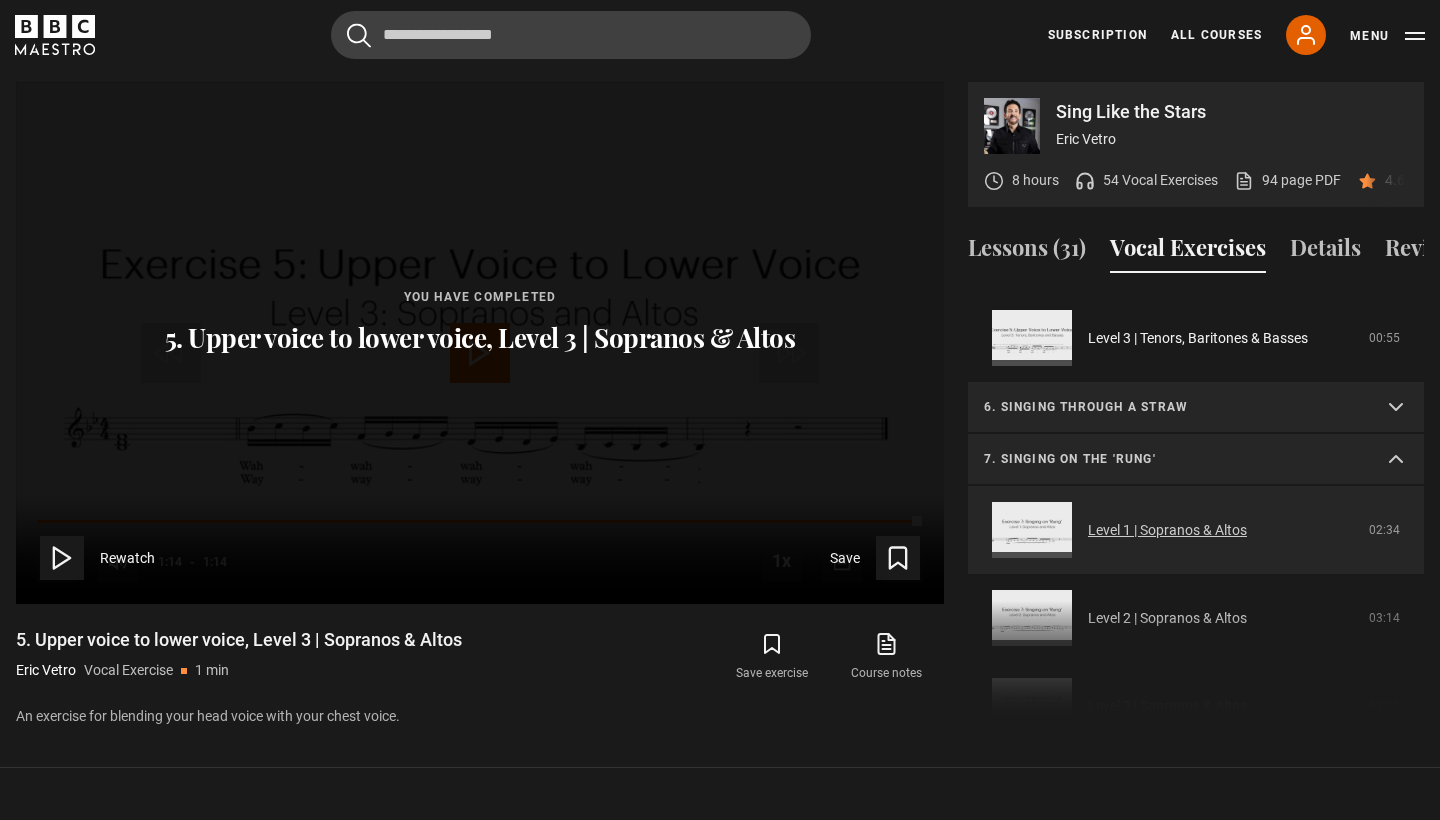 click on "Level 1 | Sopranos & Altos" at bounding box center [1167, 530] 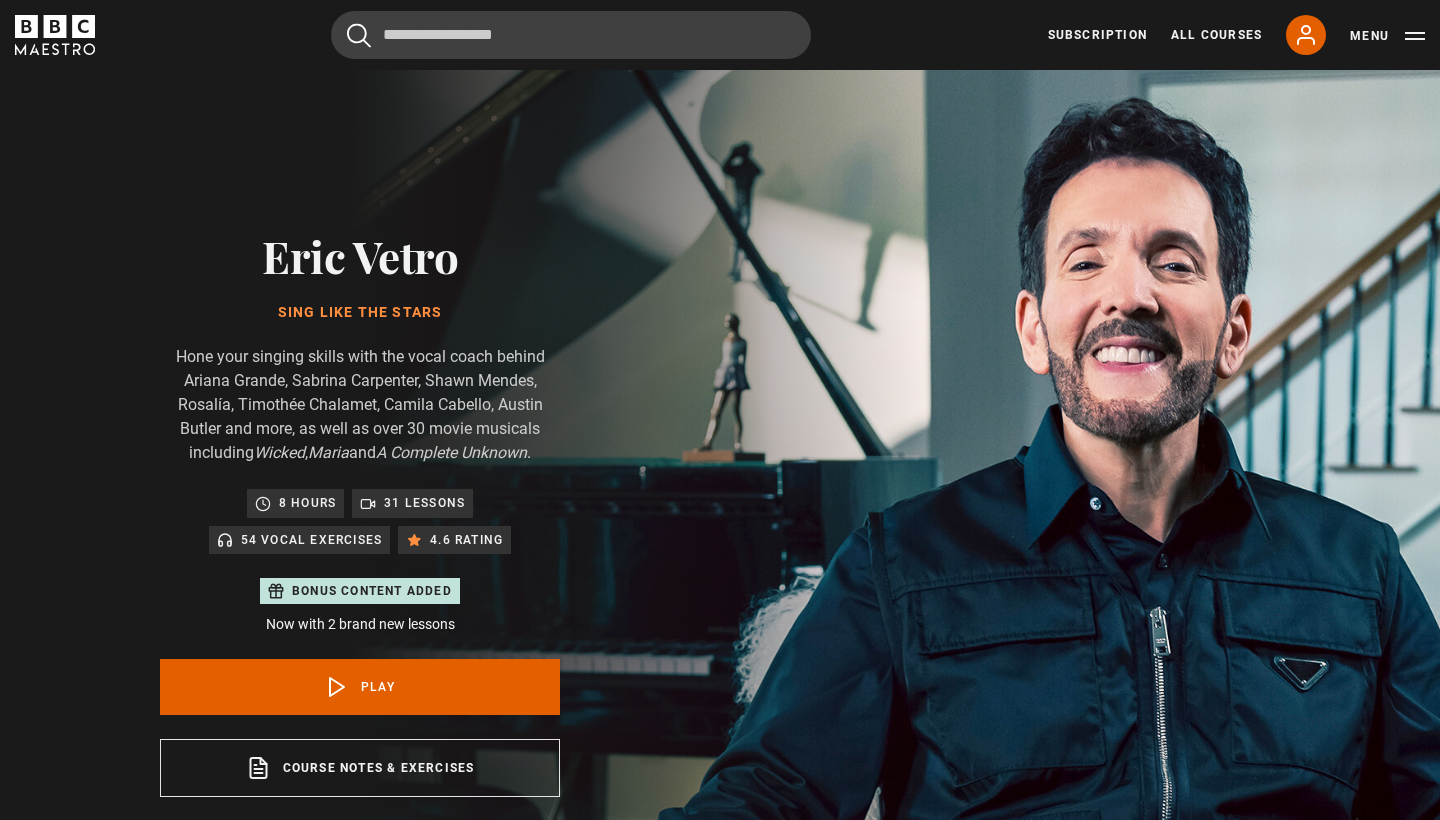 scroll, scrollTop: 955, scrollLeft: 0, axis: vertical 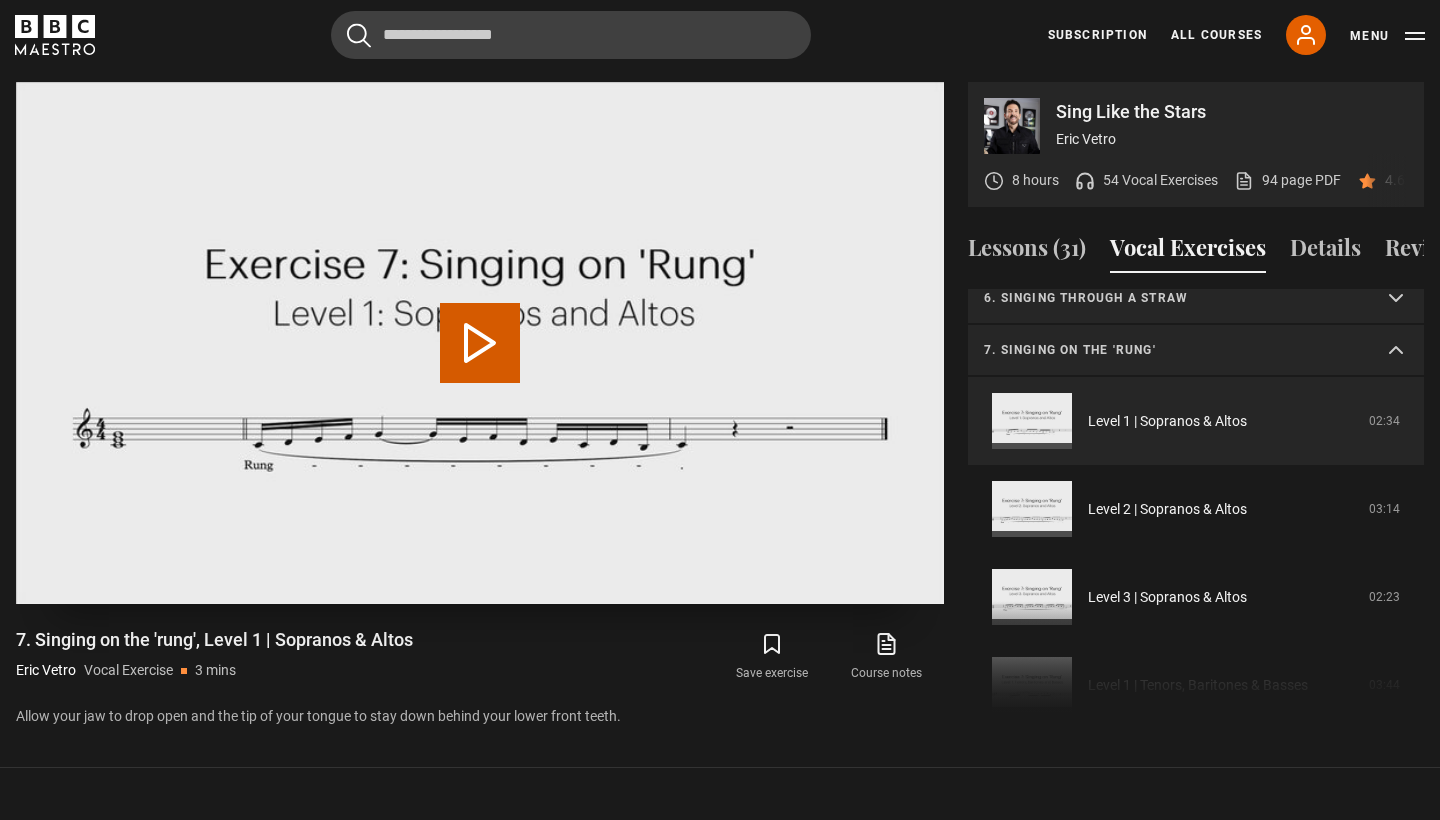 click 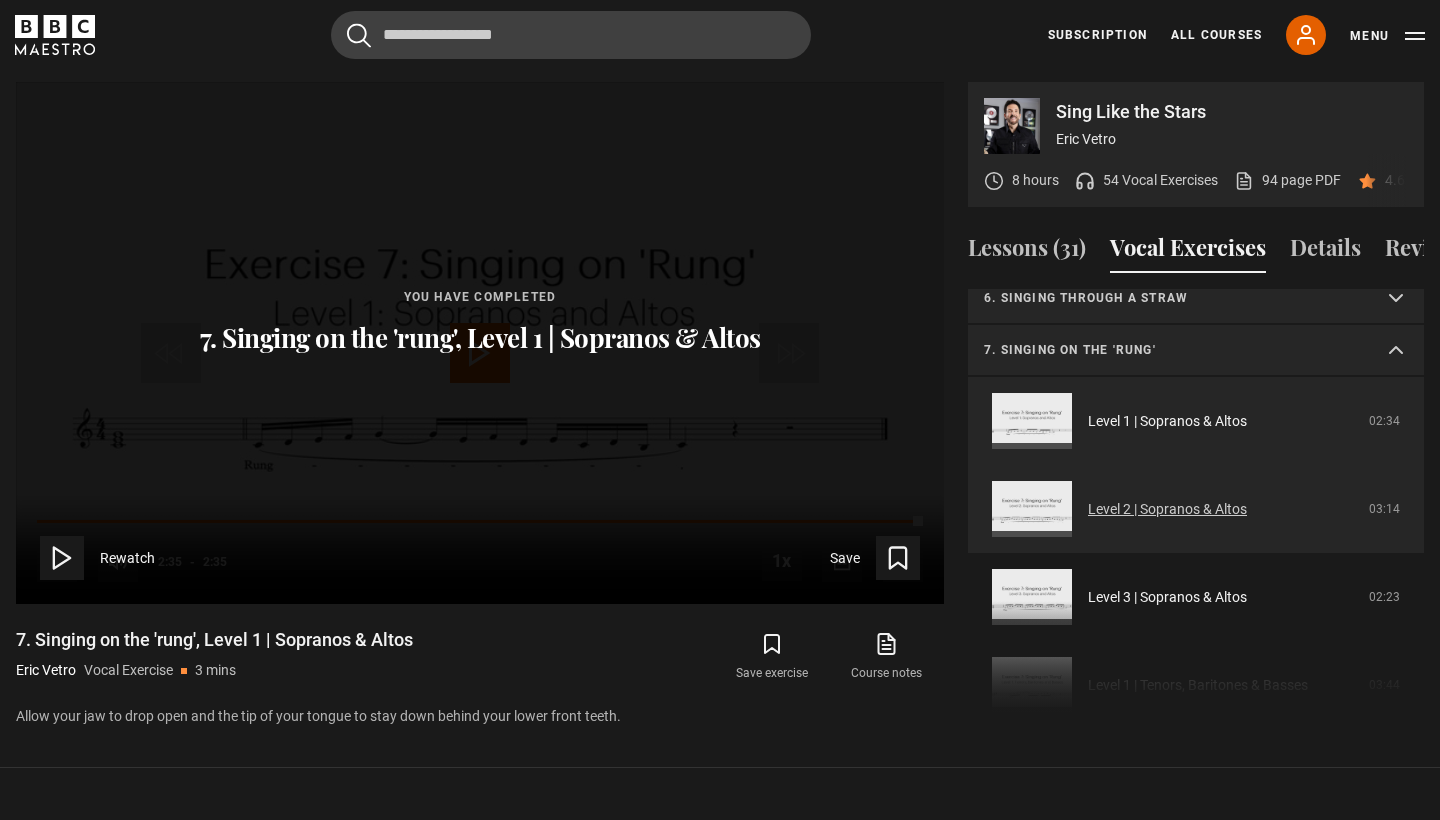 click on "Level 2 | Sopranos & Altos" 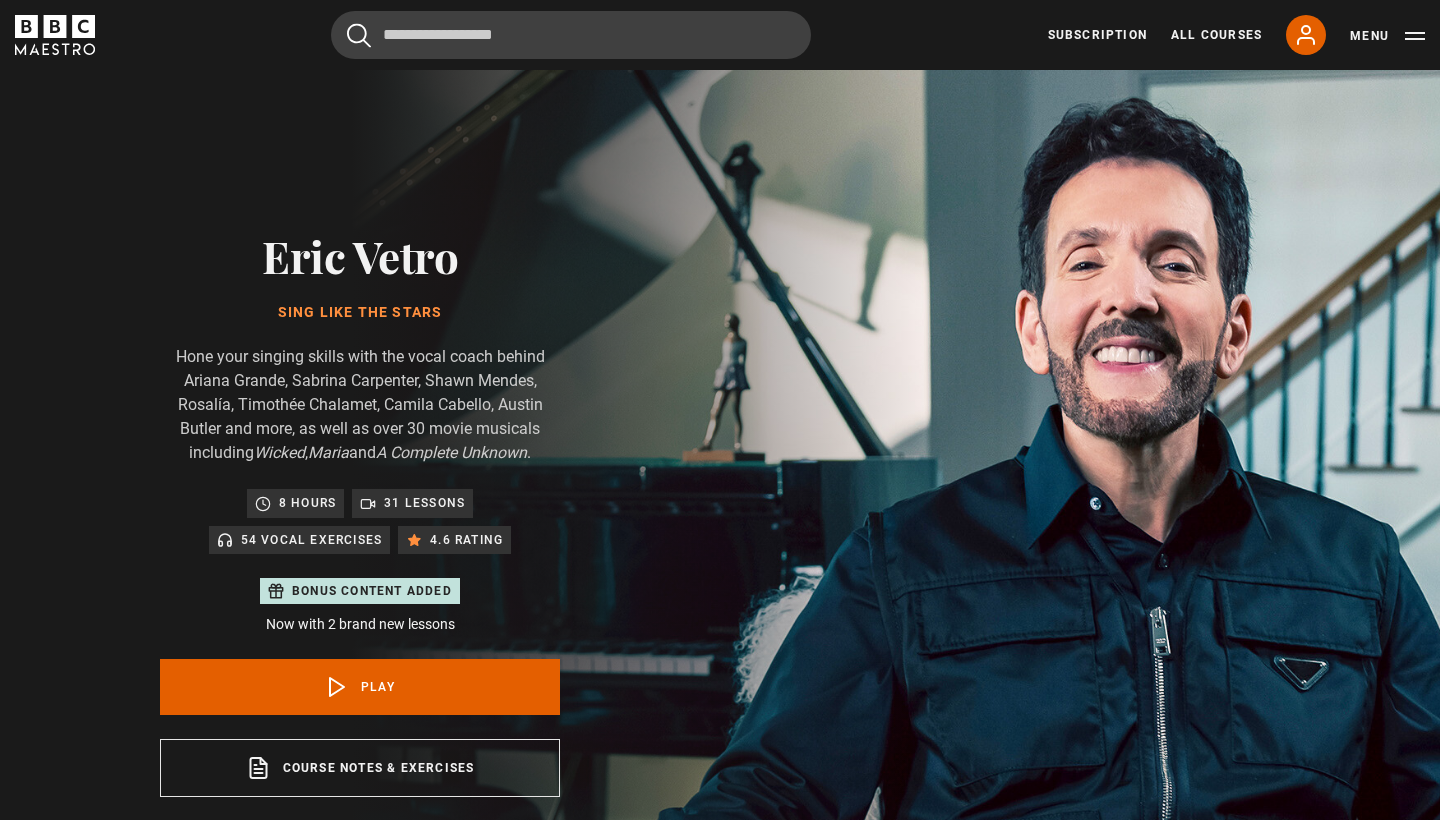 scroll, scrollTop: 955, scrollLeft: 0, axis: vertical 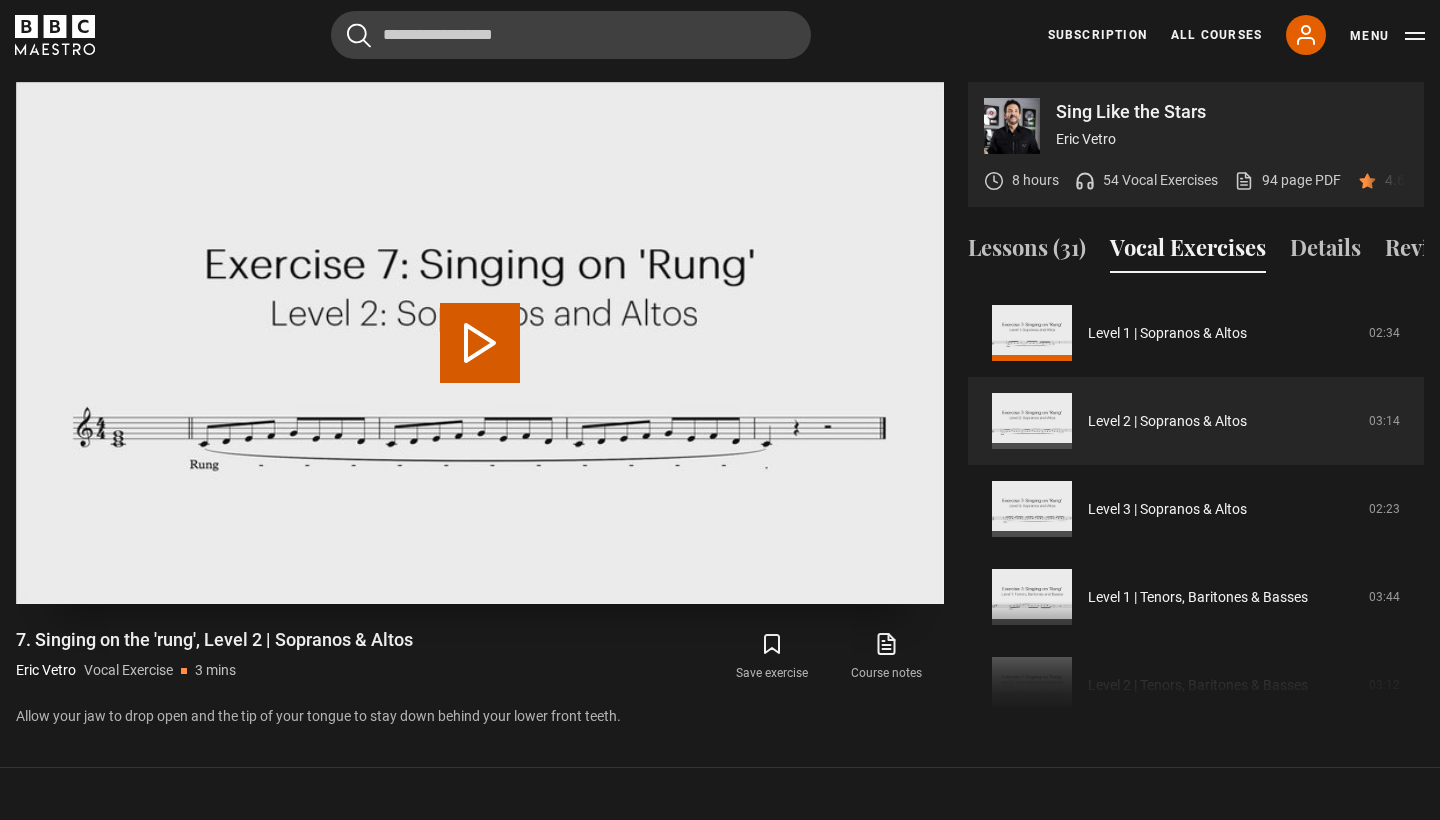 click at bounding box center [480, 343] 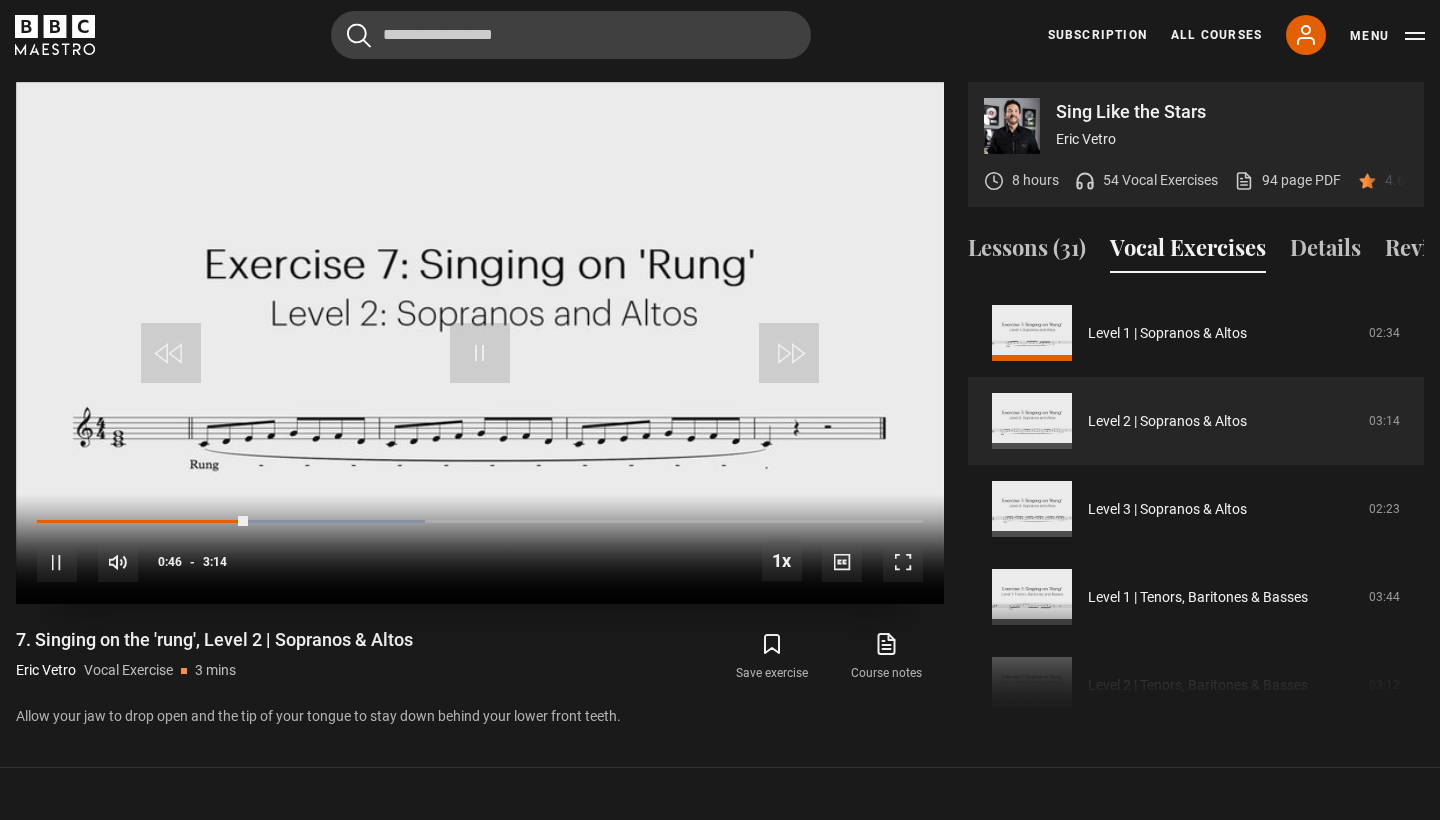 click at bounding box center [480, 353] 